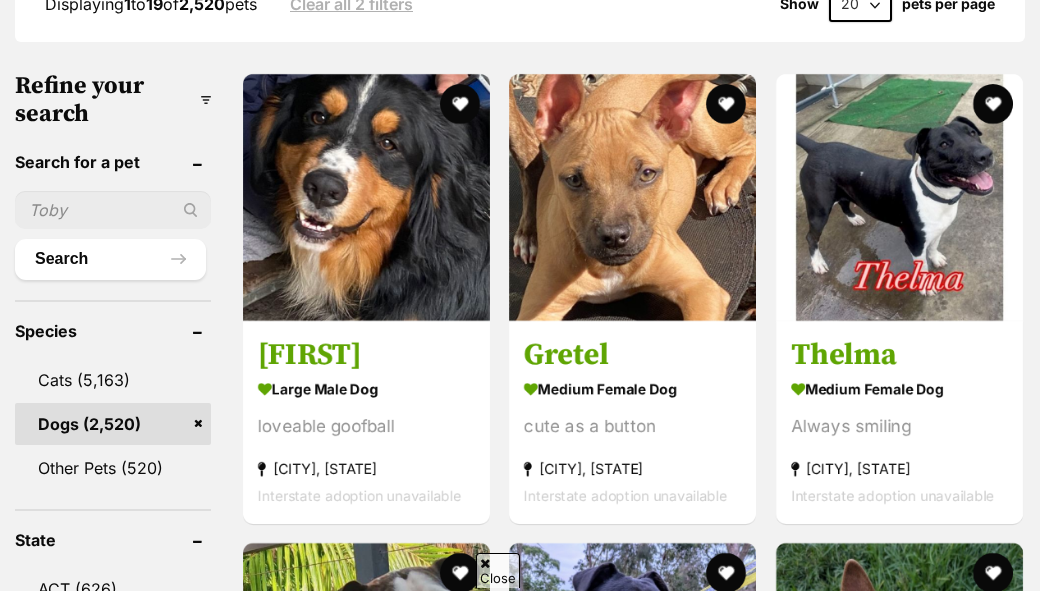 scroll, scrollTop: 635, scrollLeft: 0, axis: vertical 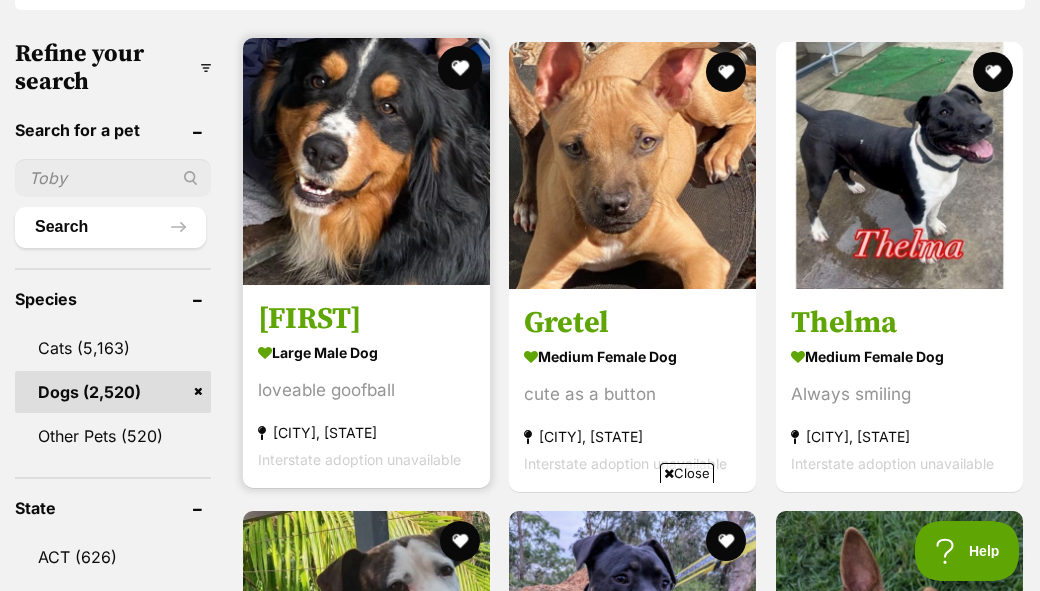 click at bounding box center [460, 68] 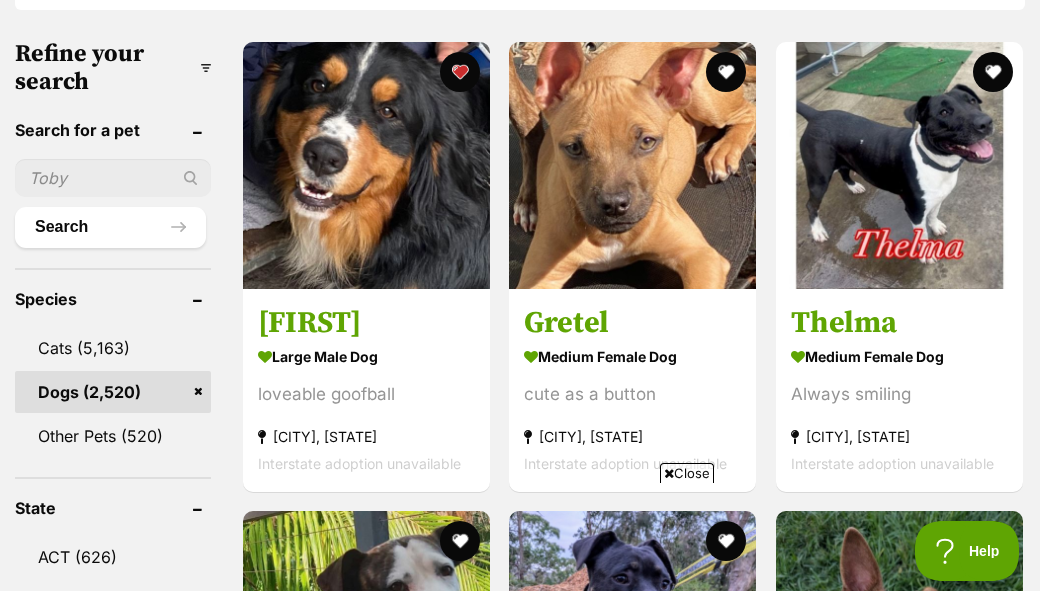 click on "[FIRST]
large male Dog
loveable goofball
[CITY], [STATE]
Interstate adoption unavailable
Gretel
medium female Dog
cute as a button
[CITY], [STATE]
Interstate adoption unavailable
Thelma
medium female Dog
Always smiling
[CITY], [STATE]
Interstate adoption unavailable
A'bruno
large male Dog
Ball loving best mate
[CITY], [STATE]
Interstate adoption unavailable
Bilbo
medium male Dog
Very loveable fellow!
[CITY], [STATE]
Interstate adoption unavailable
Minnie
medium female Dog
Sassy and sweet
[CITY], [STATE]
Interstate adoption
Advertisement
Alistair
medium male Dog
Too cute for words
[CITY], [STATE]" at bounding box center [633, 1951] 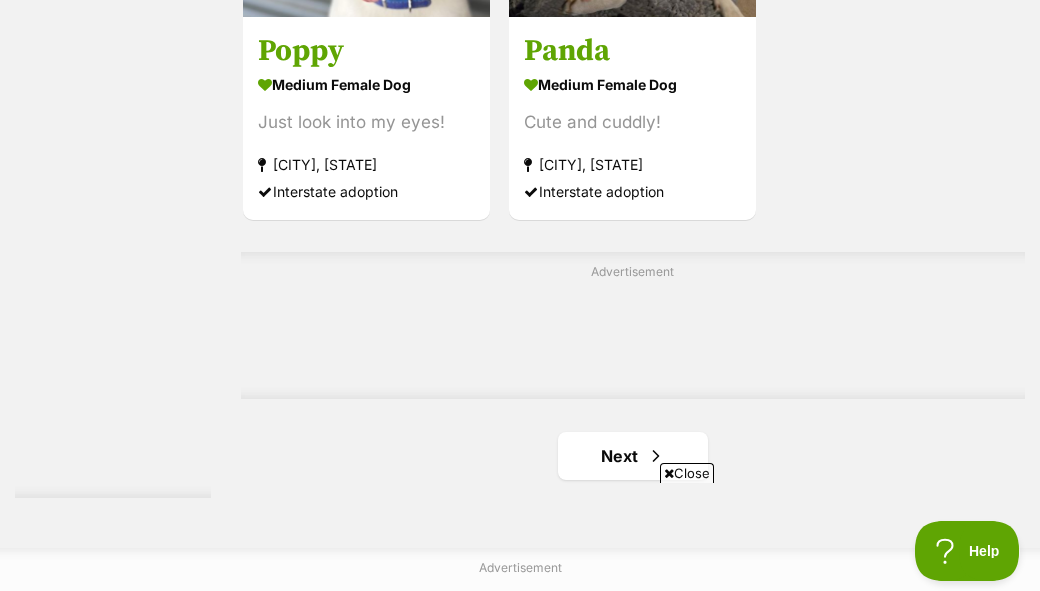 scroll, scrollTop: 4105, scrollLeft: 0, axis: vertical 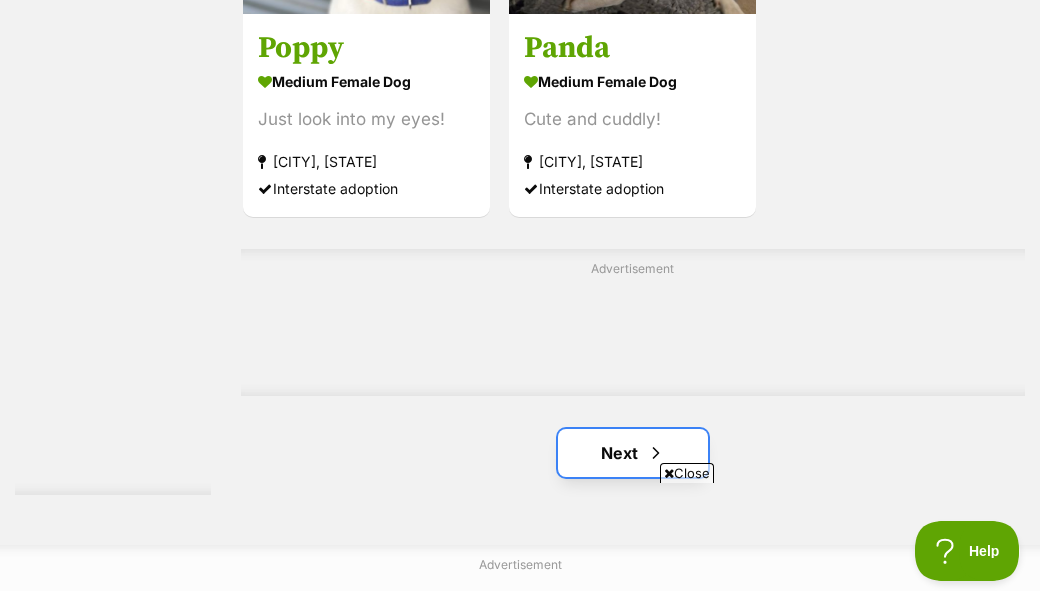 click on "Next" at bounding box center [633, 453] 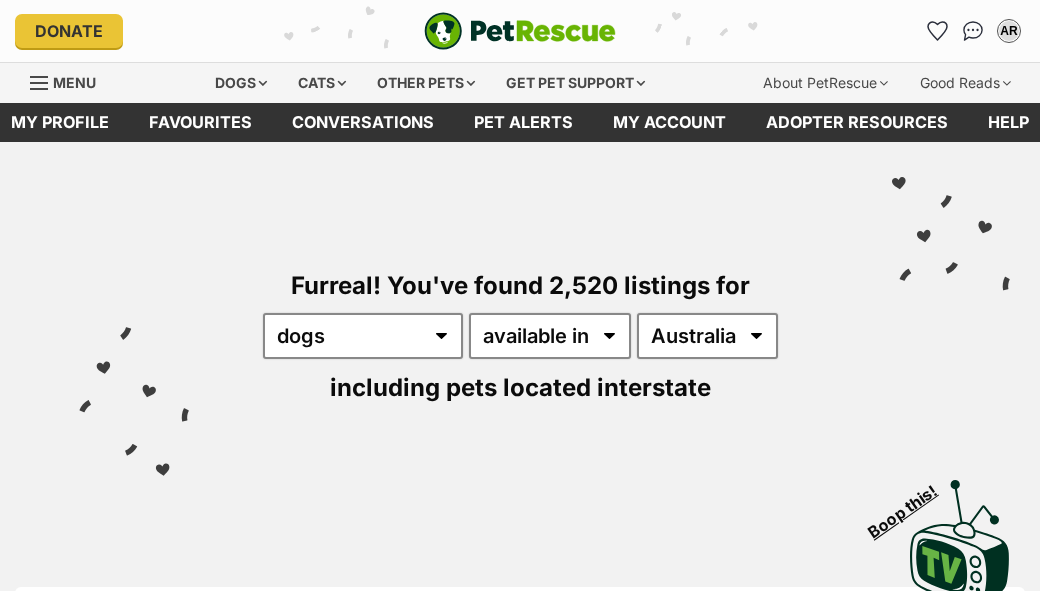 scroll, scrollTop: 0, scrollLeft: 0, axis: both 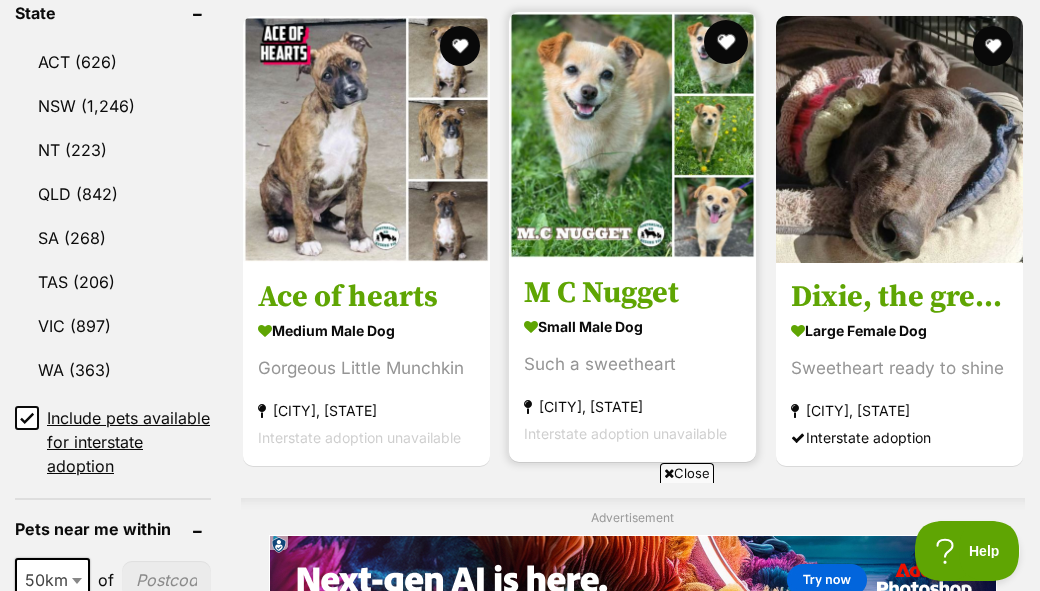 click at bounding box center [727, 42] 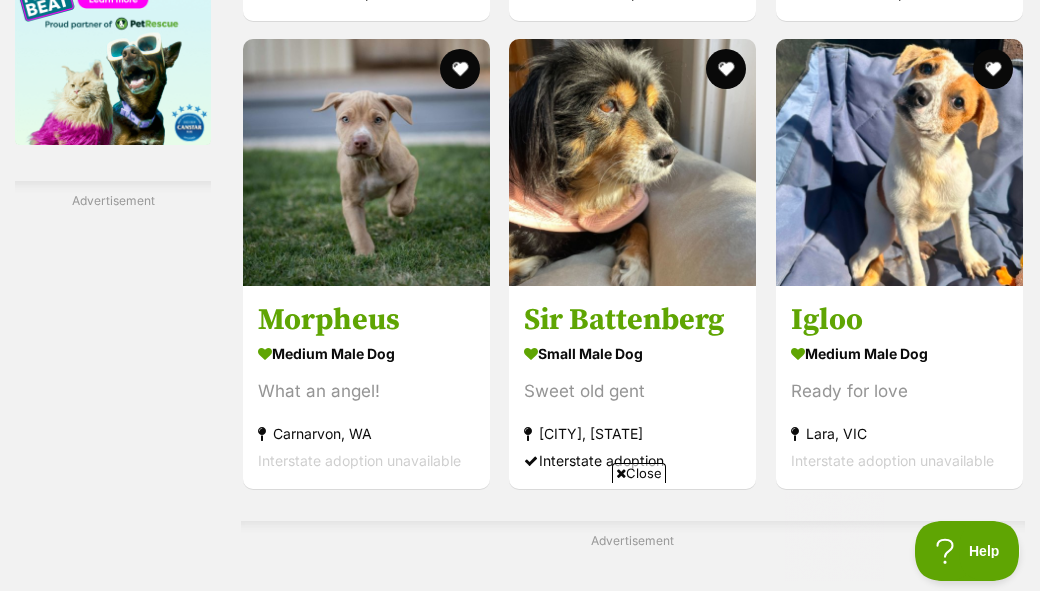 scroll, scrollTop: 3372, scrollLeft: 0, axis: vertical 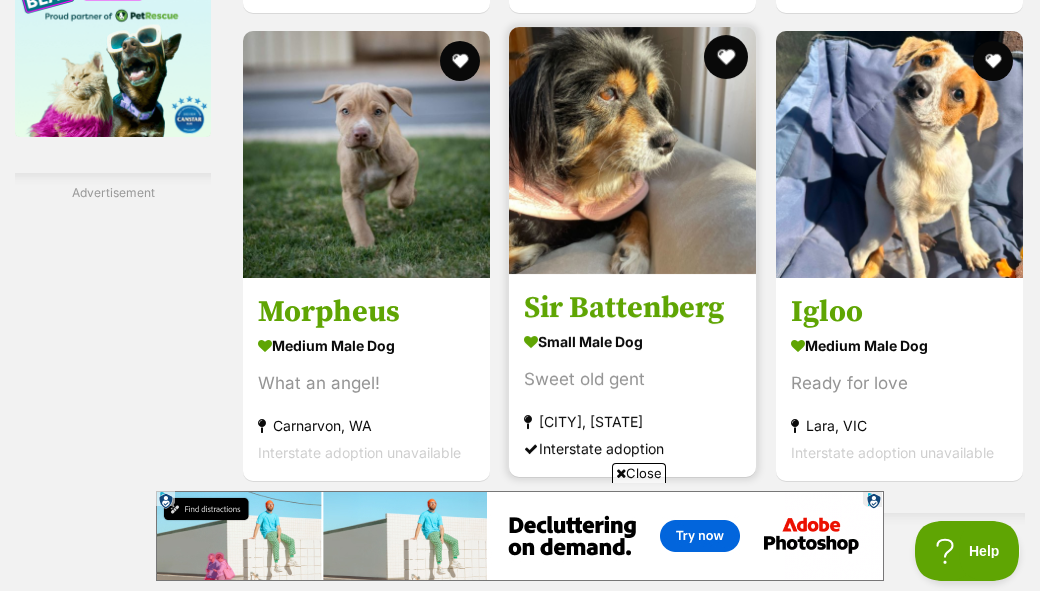 click at bounding box center (727, 57) 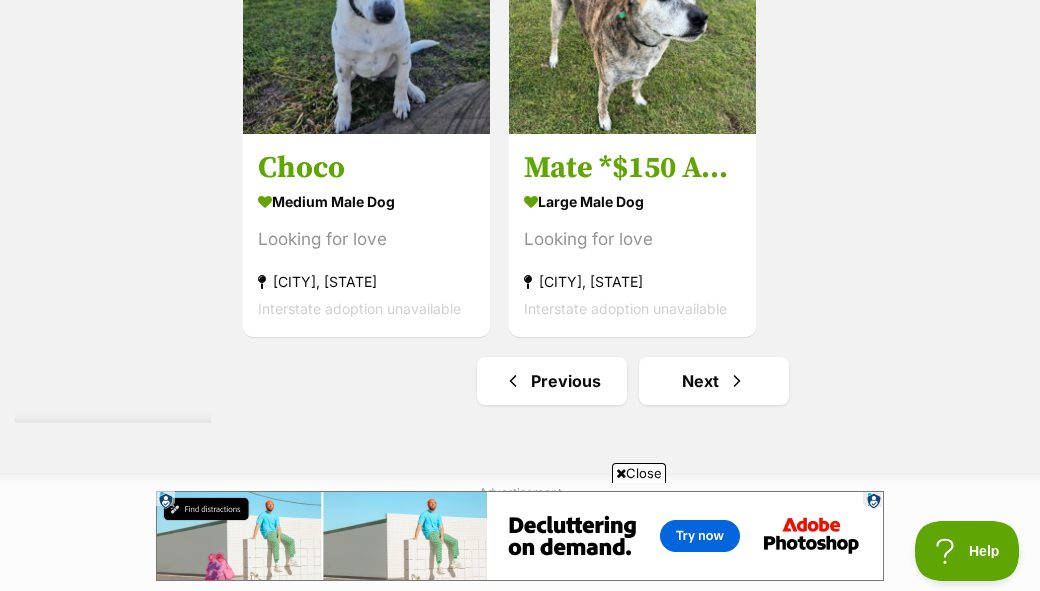 scroll, scrollTop: 4378, scrollLeft: 0, axis: vertical 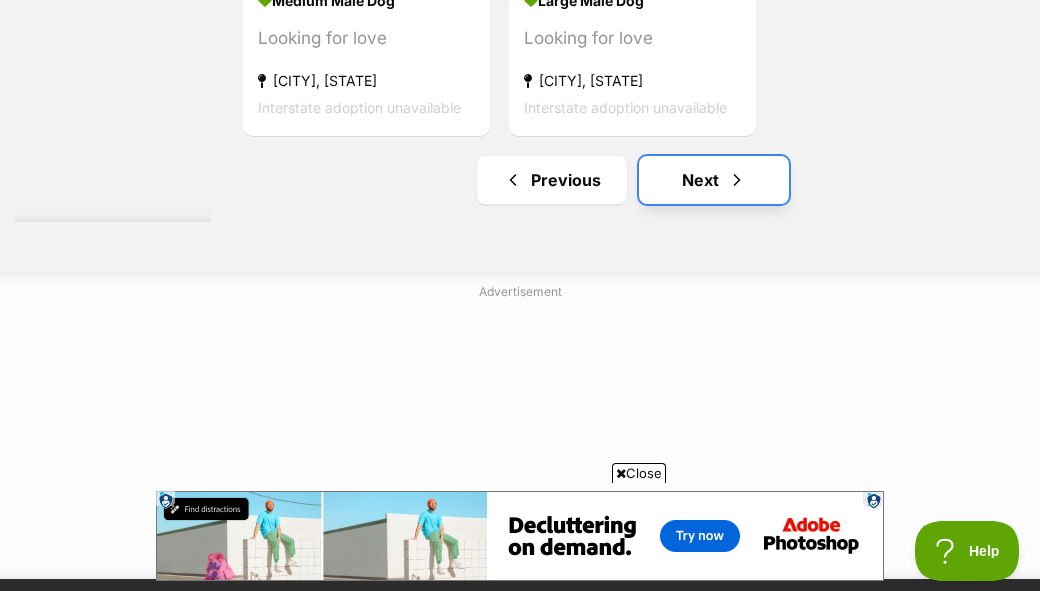 click at bounding box center (737, 180) 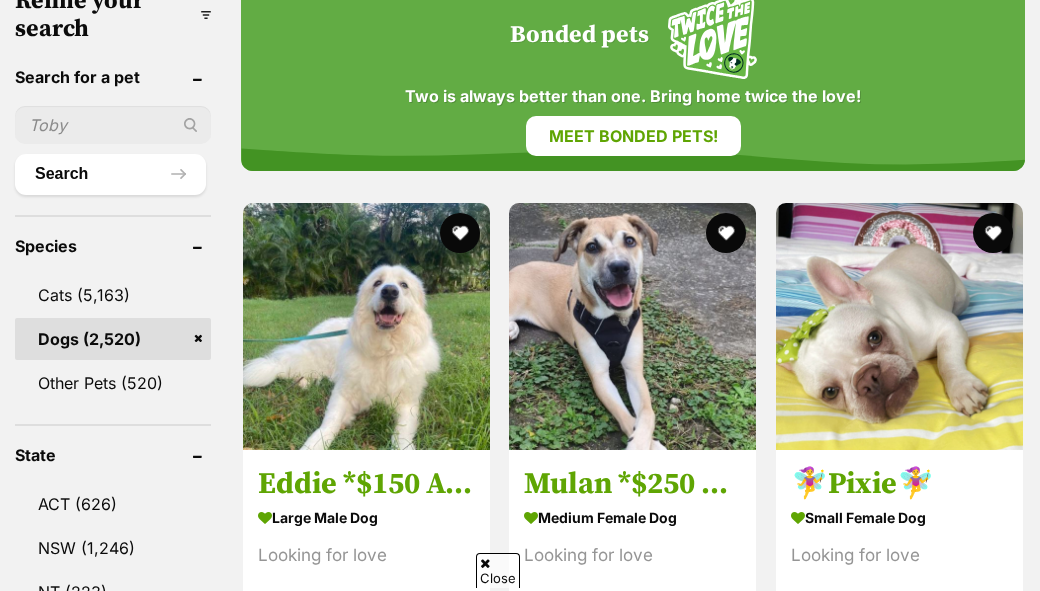 scroll, scrollTop: 845, scrollLeft: 0, axis: vertical 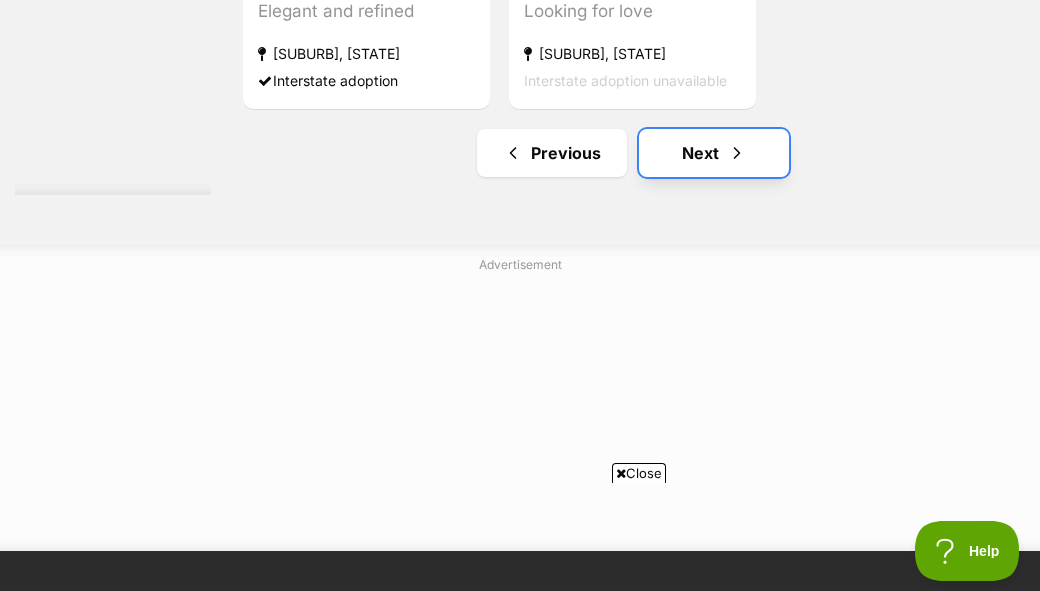 click on "Next" at bounding box center (714, 153) 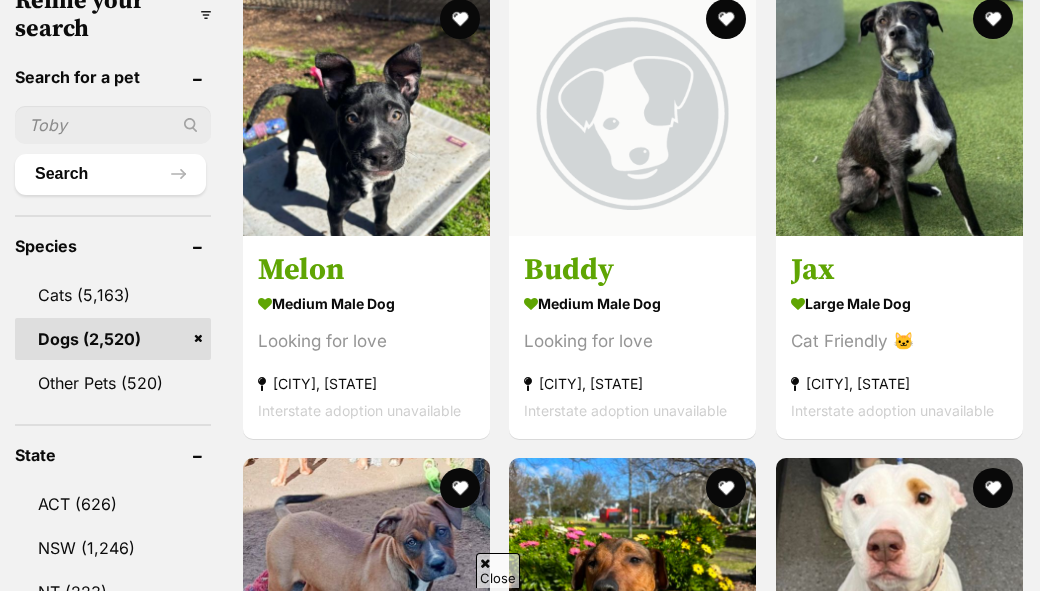 scroll, scrollTop: 706, scrollLeft: 0, axis: vertical 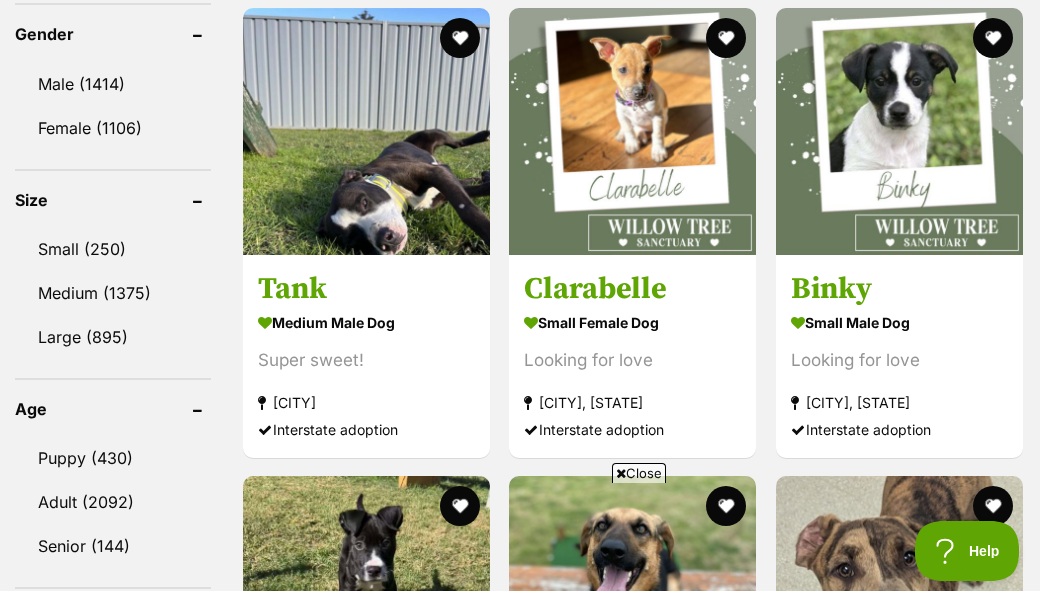 click on "Melon
medium male Dog
Looking for love
Kemps Creek, NSW
Interstate adoption unavailable
Buddy
medium male Dog
Looking for love
Coombabah, QLD
Interstate adoption unavailable
Jax
large male Dog
Cat Friendly 🐱
Kensington, VIC
Interstate adoption unavailable
Crispin
large male Dog
Low maintenace & gentle
Warwick, QLD
Interstate adoption
Thea
medium female Dog
Looking for love
Wollongong, NSW
Interstate adoption
Stormi
medium female Dog
A happy, excitable girl
Wollongong, NSW
Interstate adoption
Advertisement
Tank
medium male Dog
Super sweet!
Wollongong, NSW
Interstate adoption" at bounding box center [633, 787] 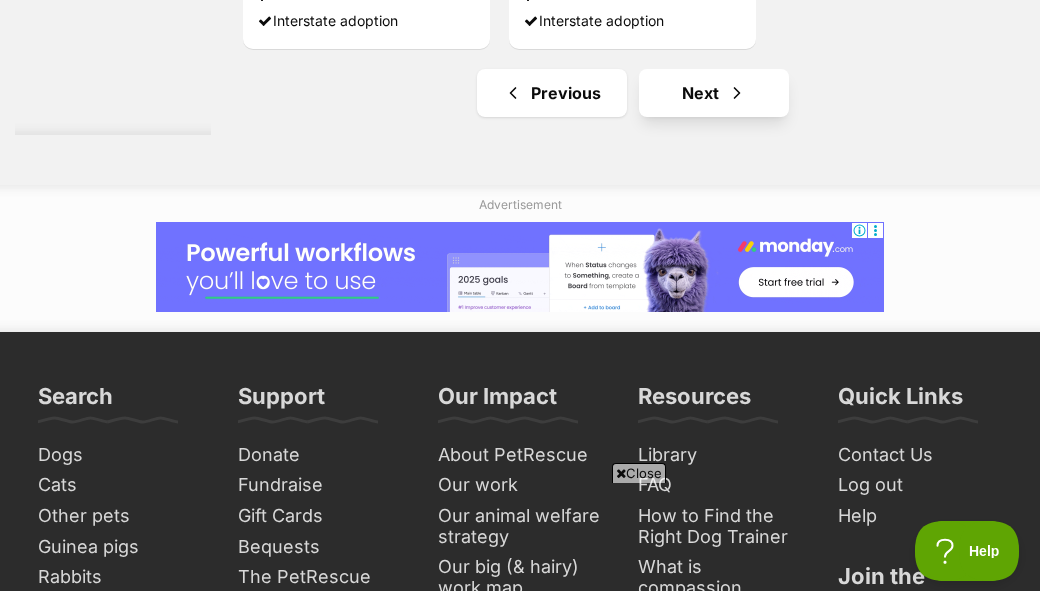 scroll, scrollTop: 4466, scrollLeft: 0, axis: vertical 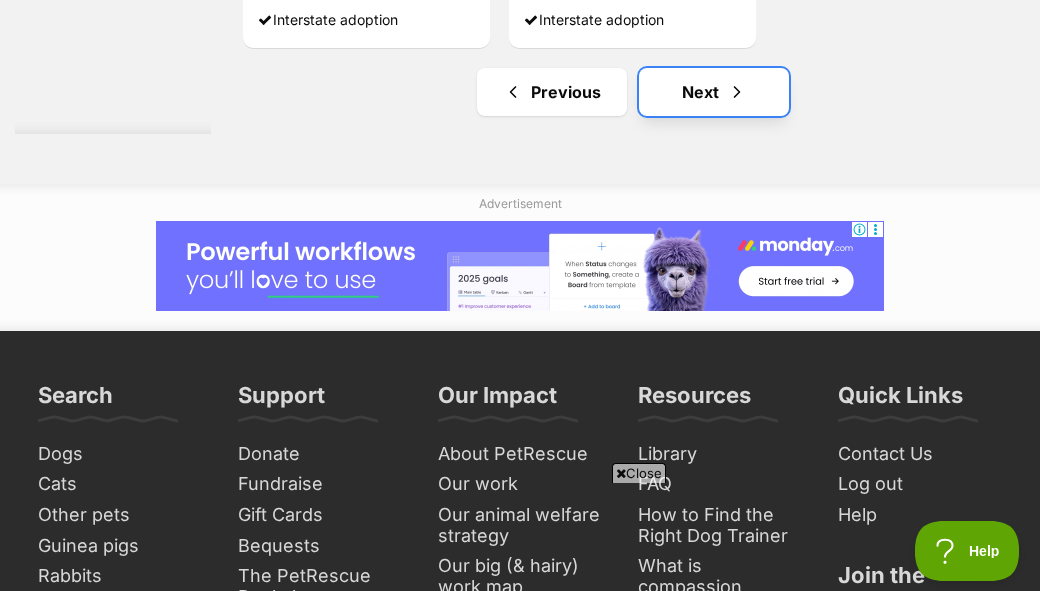 click on "Next" at bounding box center (714, 92) 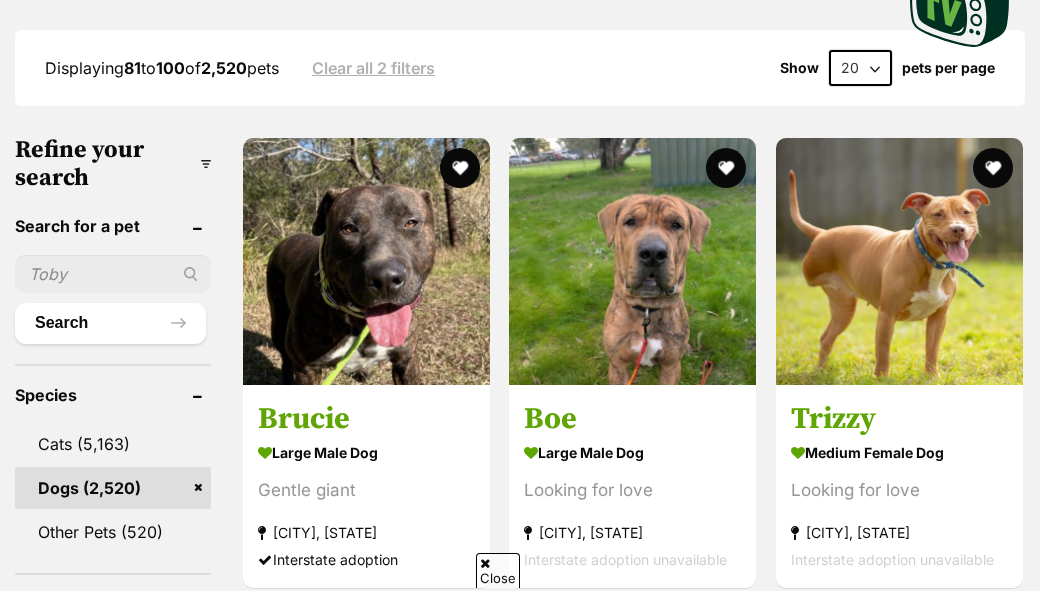 scroll, scrollTop: 602, scrollLeft: 0, axis: vertical 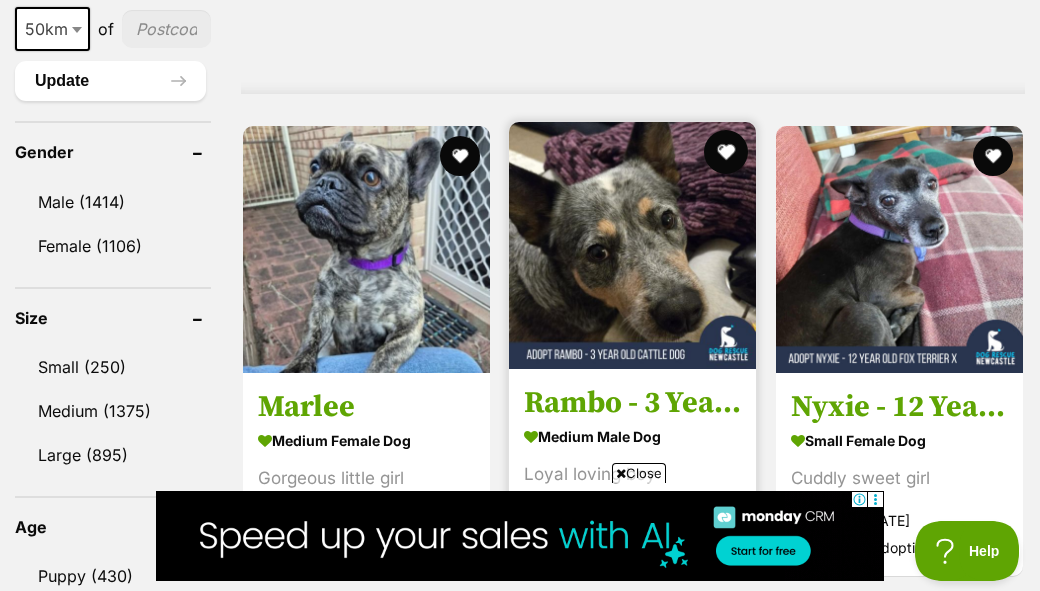 click at bounding box center [727, 152] 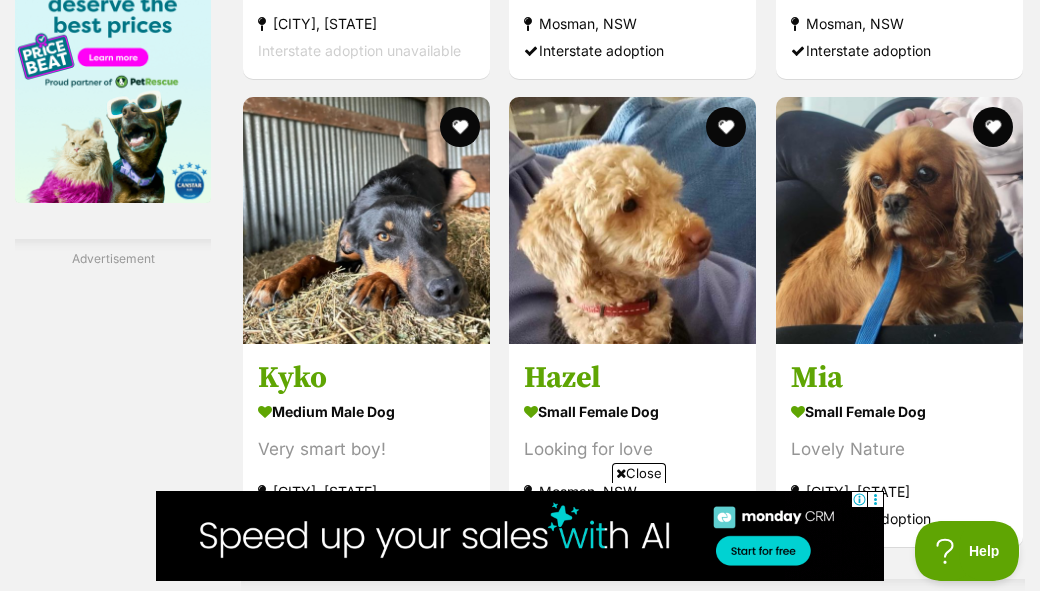 scroll, scrollTop: 3327, scrollLeft: 0, axis: vertical 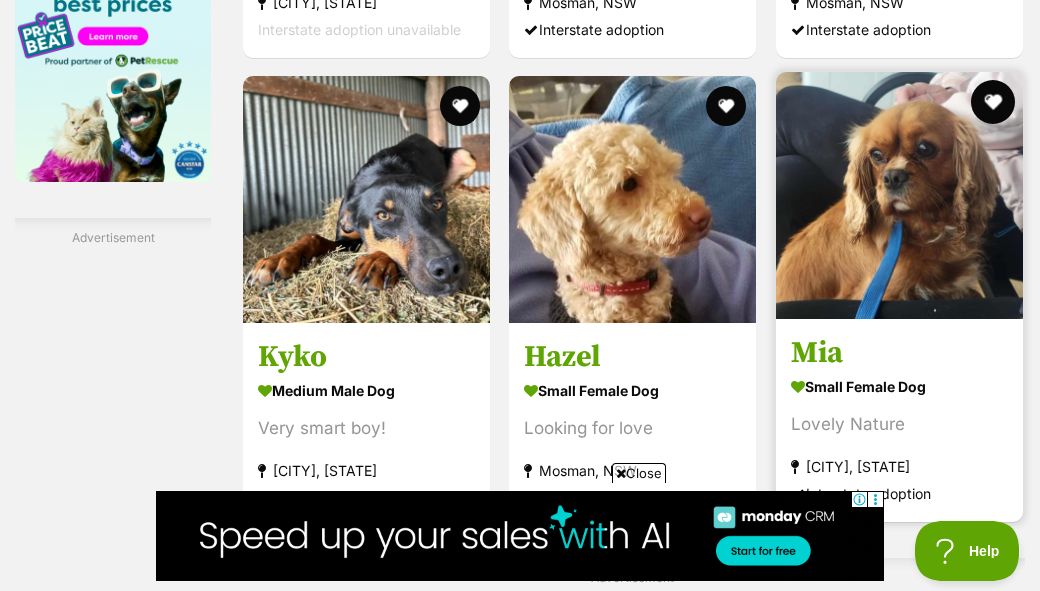 click at bounding box center (993, 102) 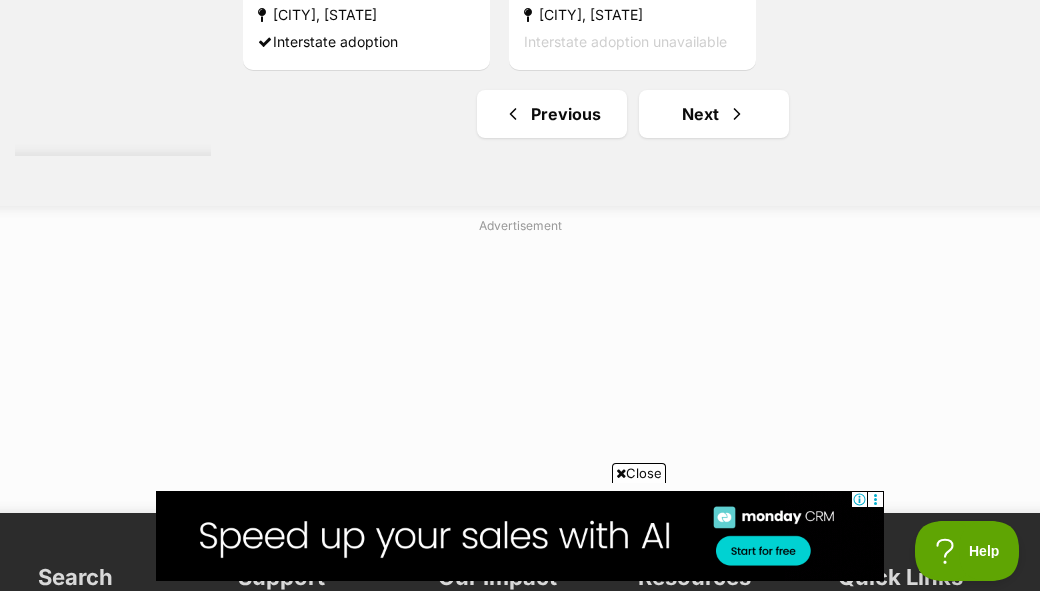scroll, scrollTop: 4450, scrollLeft: 0, axis: vertical 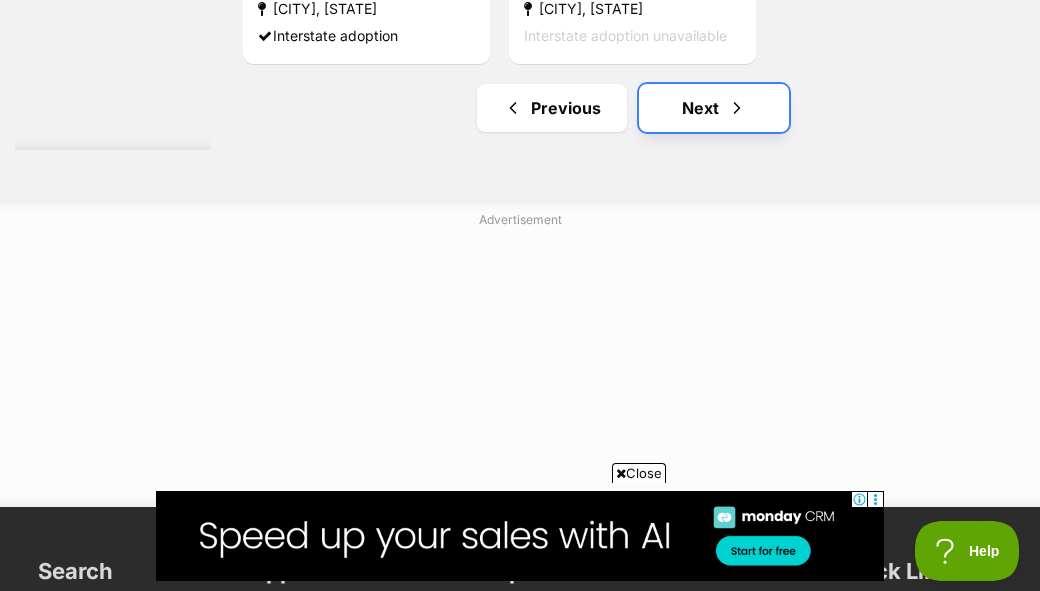 click on "Next" at bounding box center [714, 108] 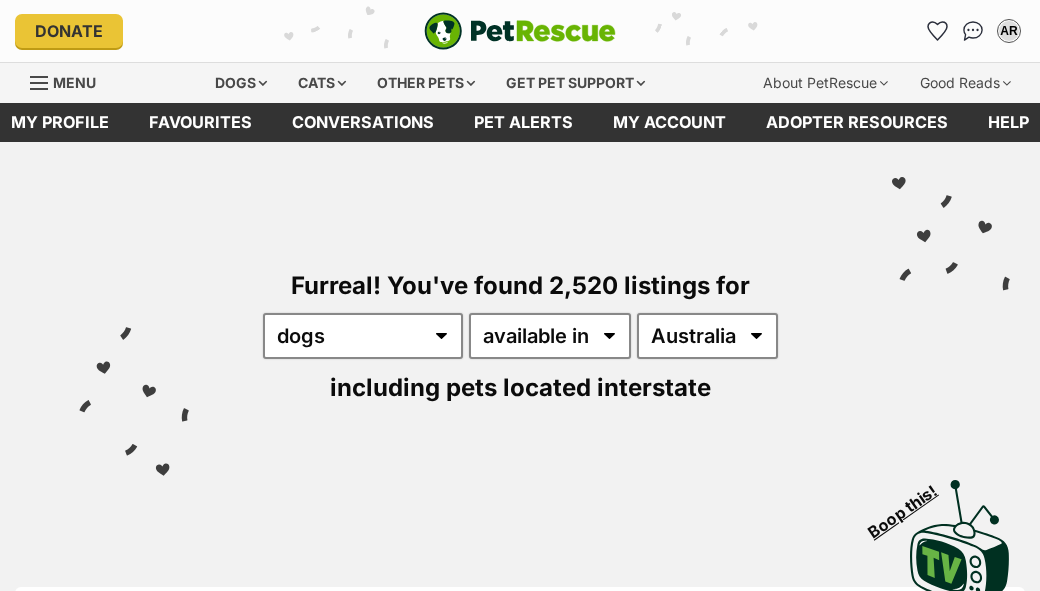 scroll, scrollTop: 0, scrollLeft: 0, axis: both 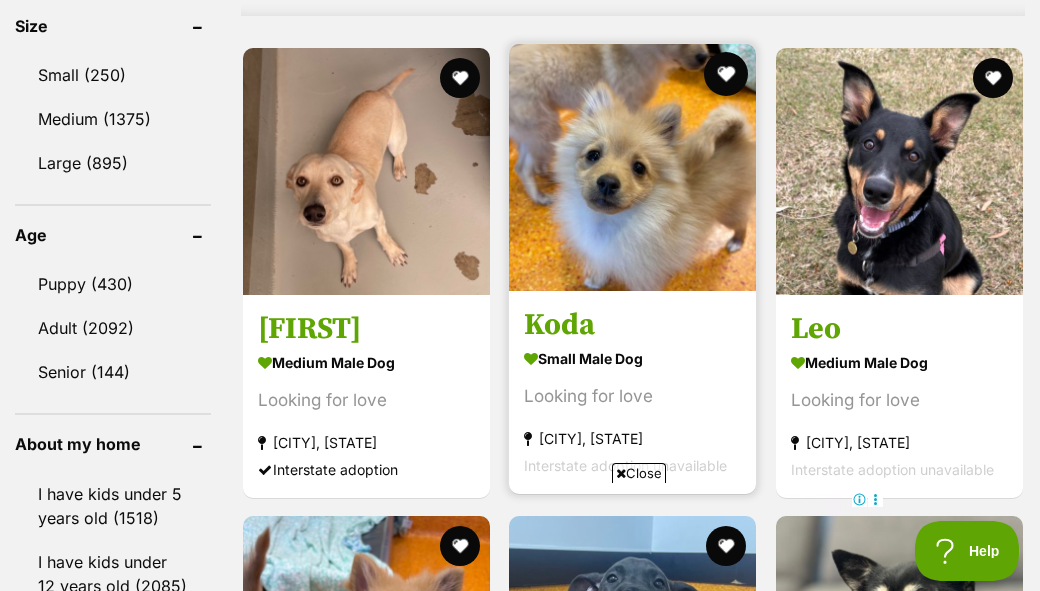 click at bounding box center [727, 74] 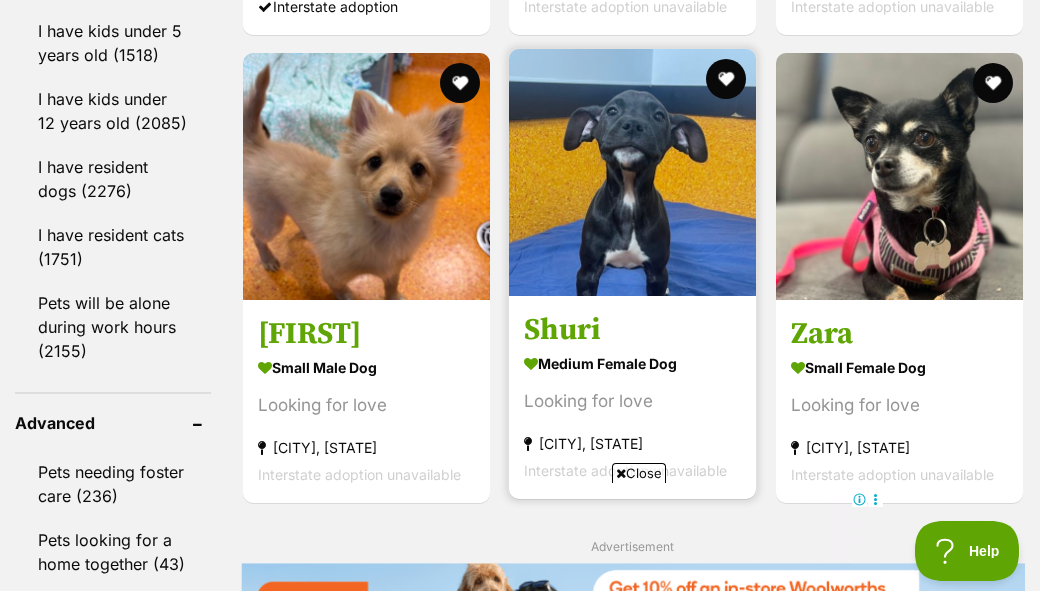 scroll, scrollTop: 2447, scrollLeft: 0, axis: vertical 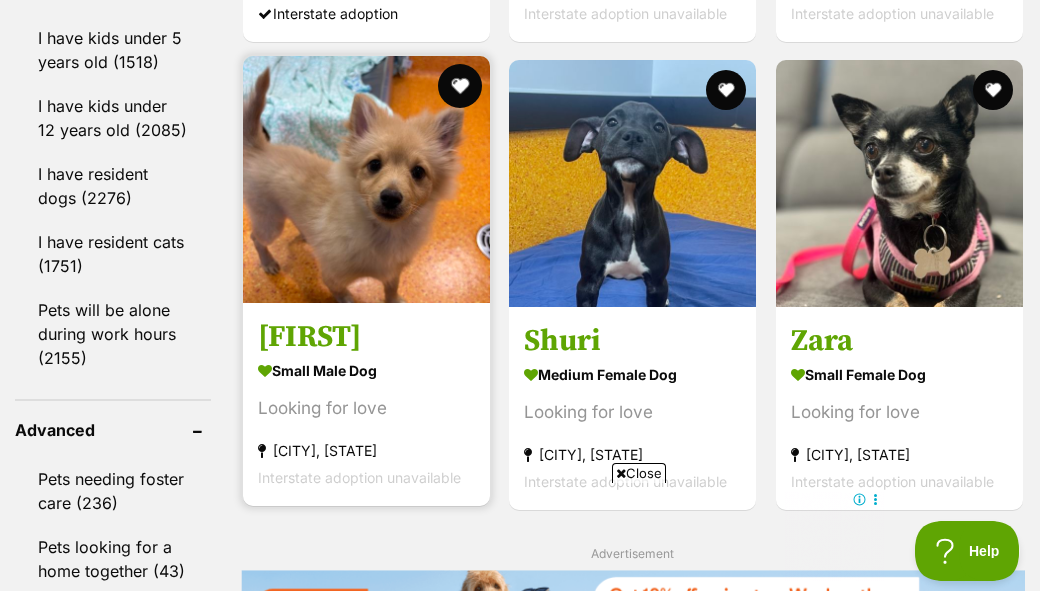 click at bounding box center (460, 86) 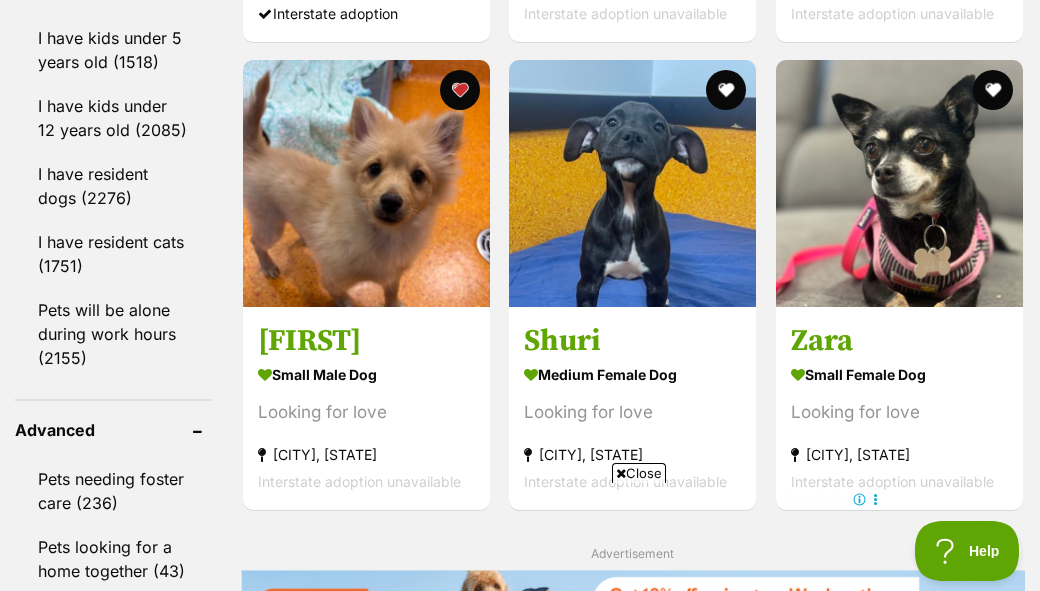 click on "Jack
small male Dog
Energetic boy
Nowra Hill, NSW
Interstate adoption
Miles
medium male Dog
Looking for love
Gympie, QLD
Interstate adoption unavailable
Xena
medium female Dog
Little Warrior Princess!
Mooroobool, QLD
Interstate adoption
Conrad
medium male Dog
Butter wouldn't melt ;)
Redlynch, QLD
Interstate adoption
Natasha
medium female Dog
Loving & active
Boyup Brook, WA
Interstate adoption unavailable
Mack
medium male Dog
Looking for love
Strathfield South, NSW
Interstate adoption unavailable
Advertisement
Andy
medium male Dog
Looking for love
Goulburn, NSW
Interstate adoption" at bounding box center [633, 371] 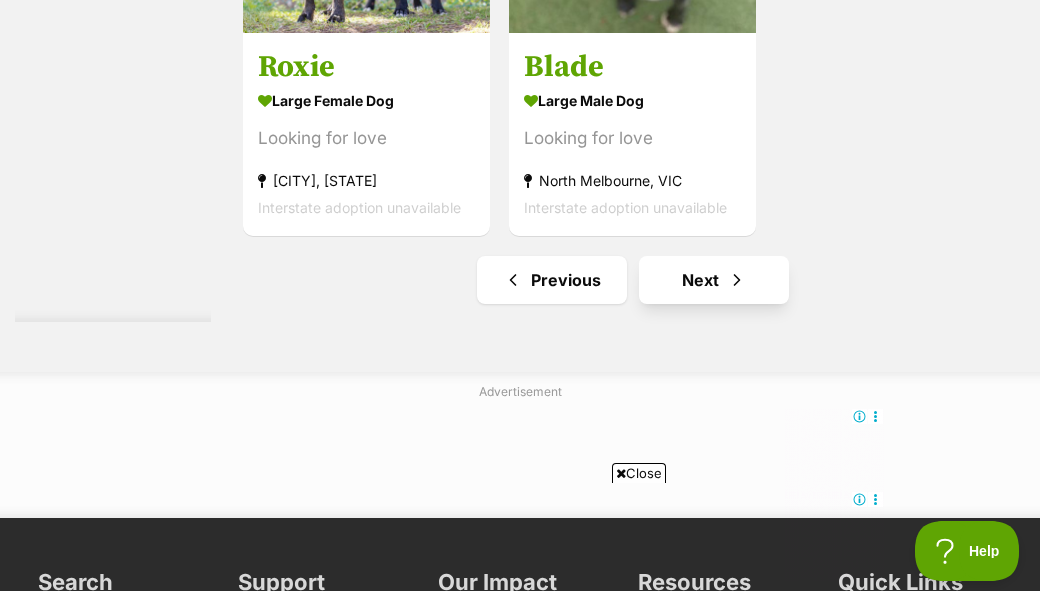 scroll, scrollTop: 4507, scrollLeft: 0, axis: vertical 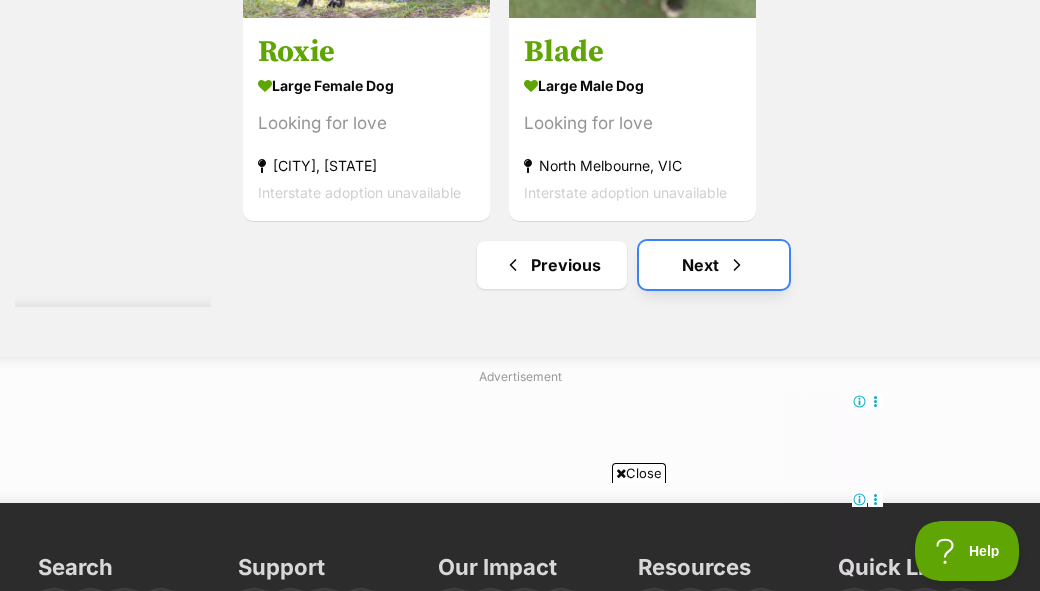 click on "Next" at bounding box center [714, 265] 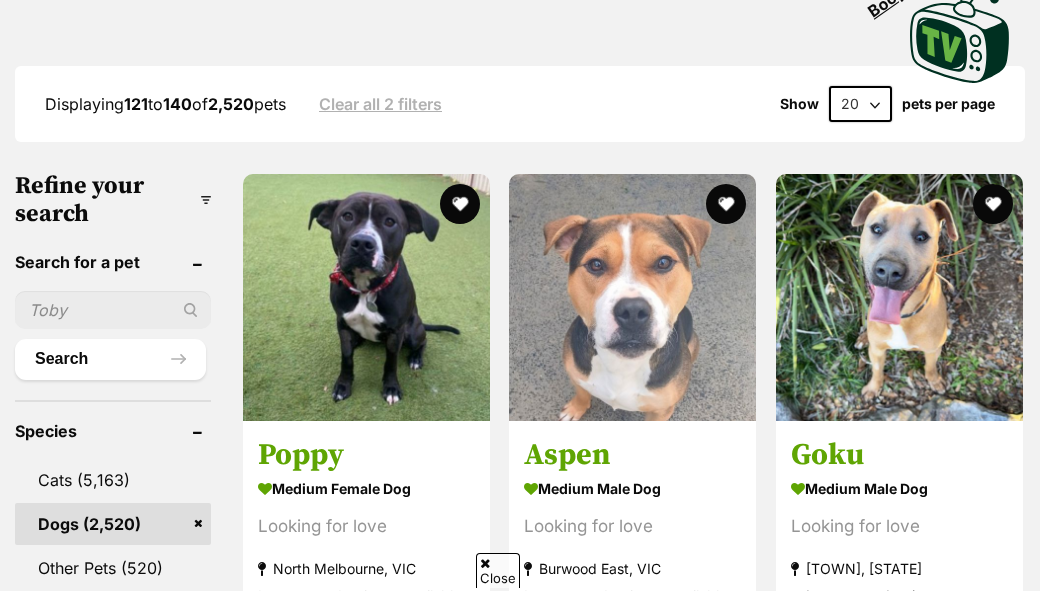 scroll, scrollTop: 664, scrollLeft: 0, axis: vertical 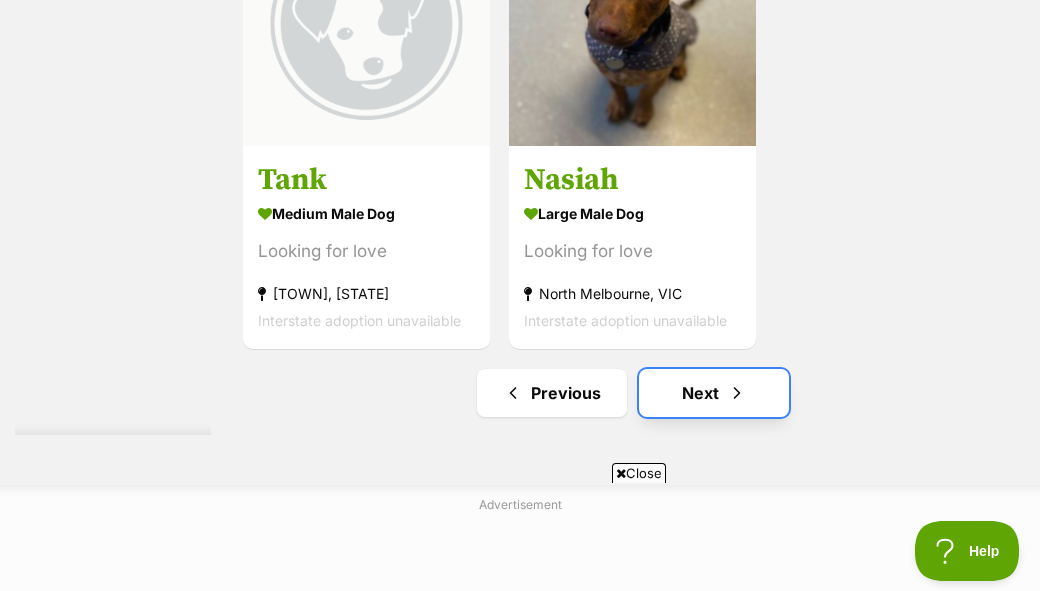 click on "Next" at bounding box center [714, 393] 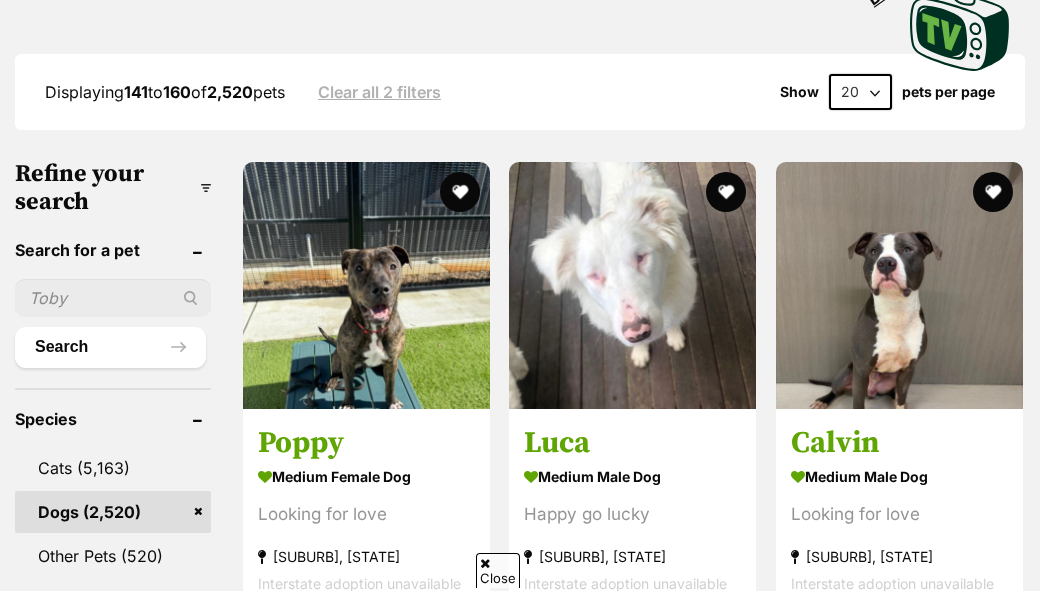scroll, scrollTop: 556, scrollLeft: 0, axis: vertical 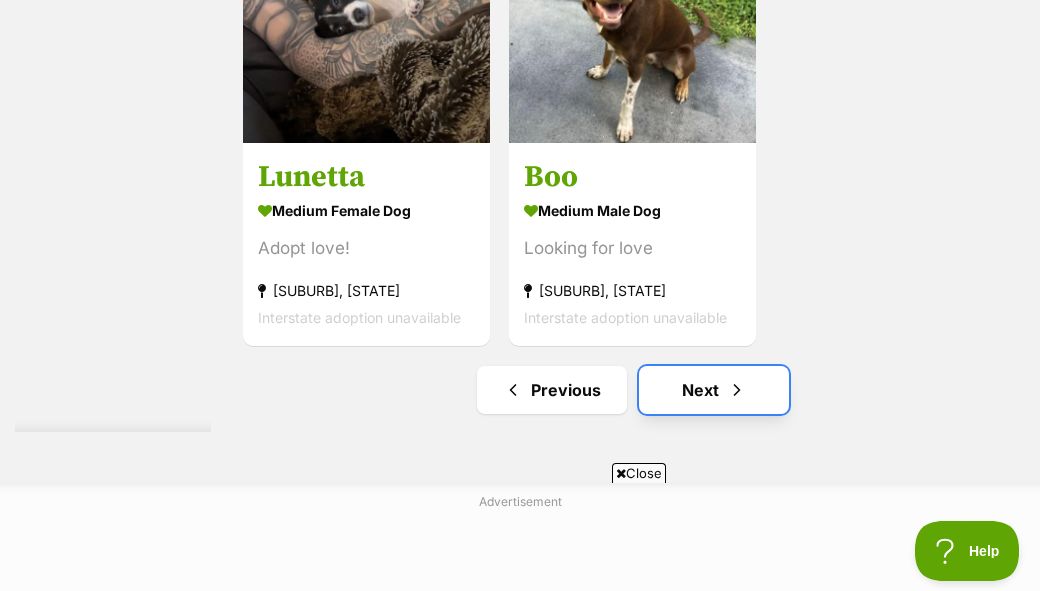 click on "Next" at bounding box center [714, 390] 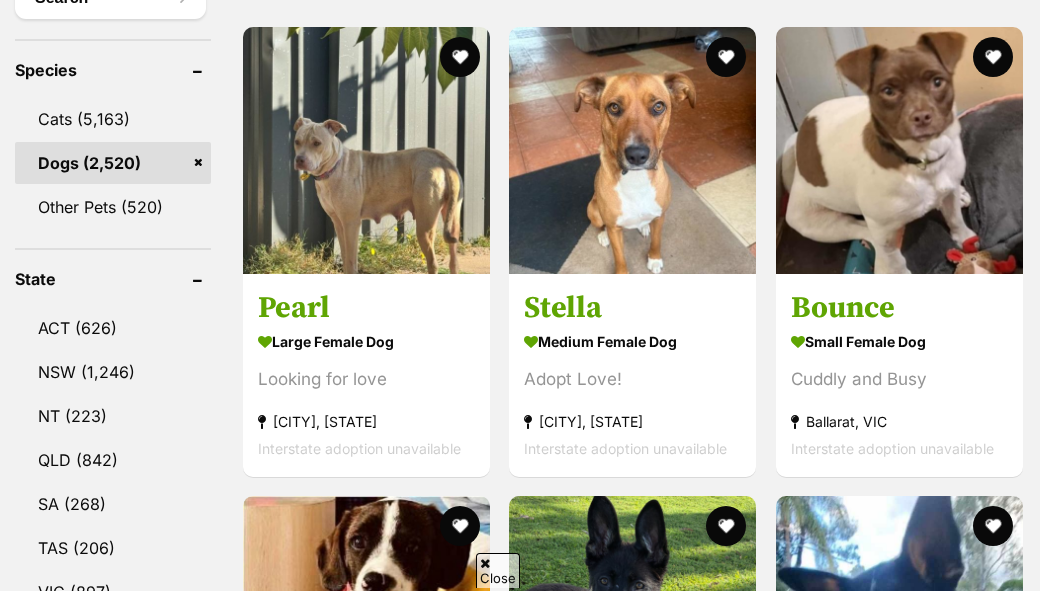 scroll, scrollTop: 897, scrollLeft: 0, axis: vertical 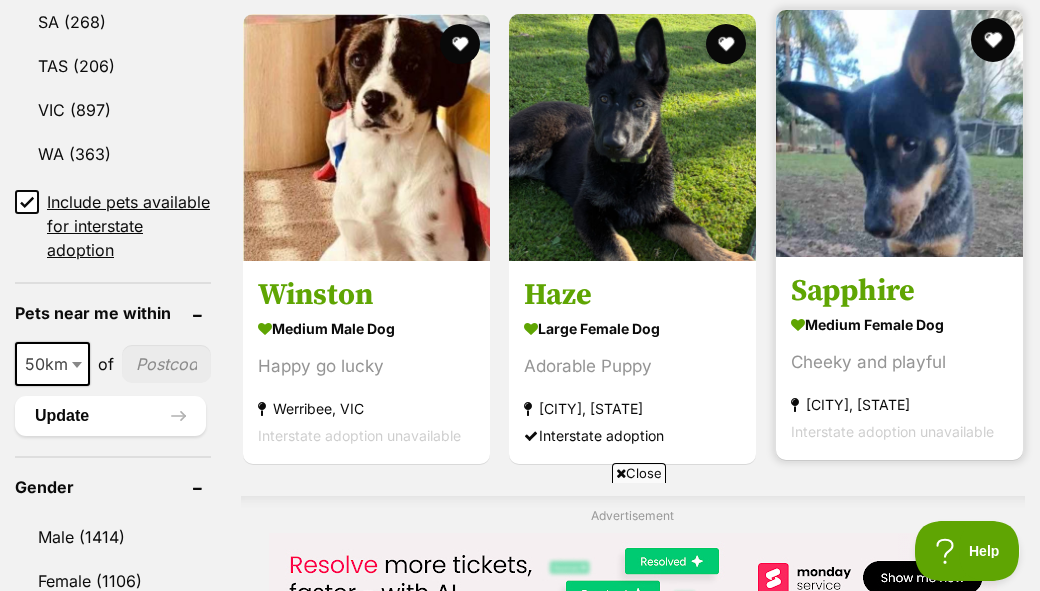 click at bounding box center [993, 40] 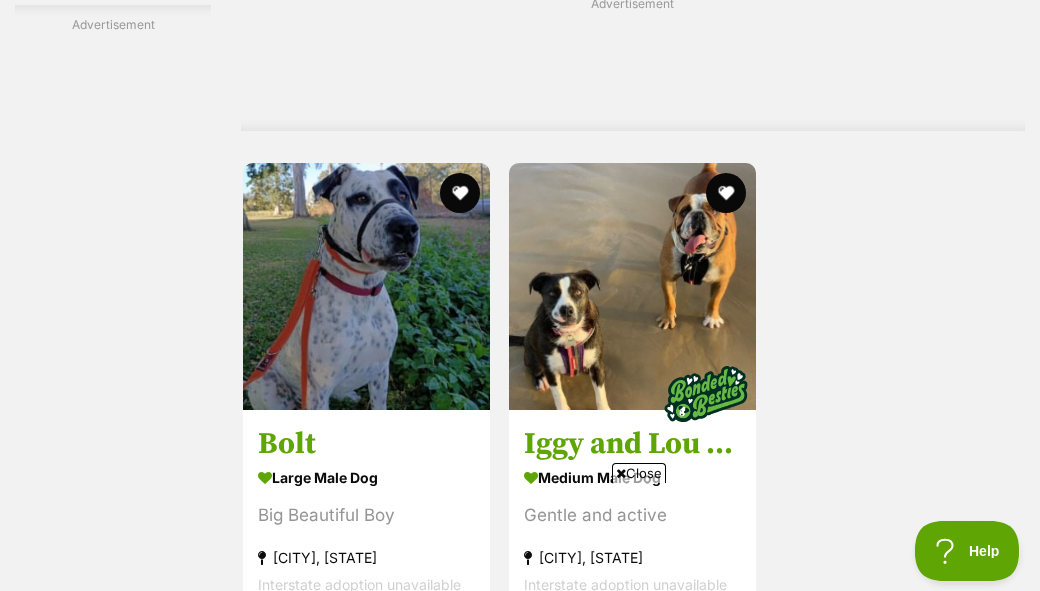 scroll, scrollTop: 4216, scrollLeft: 0, axis: vertical 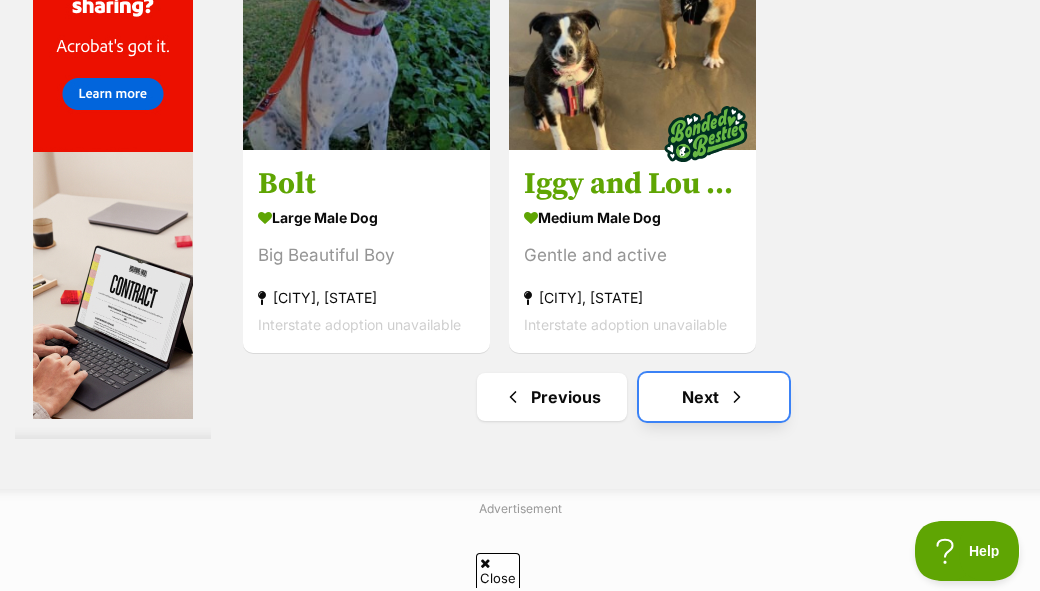 click at bounding box center [737, 397] 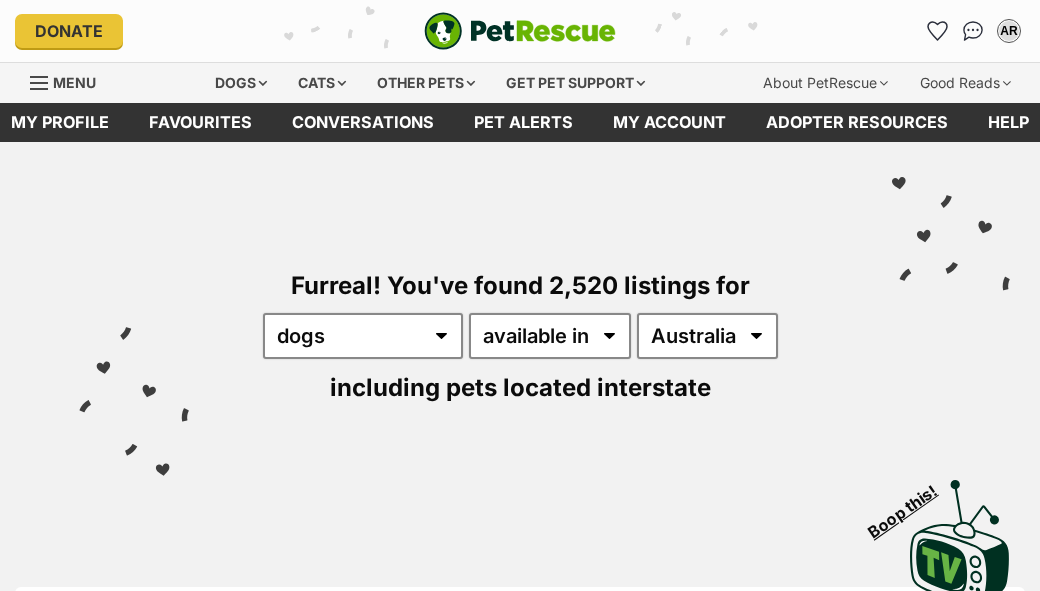 scroll, scrollTop: 0, scrollLeft: 0, axis: both 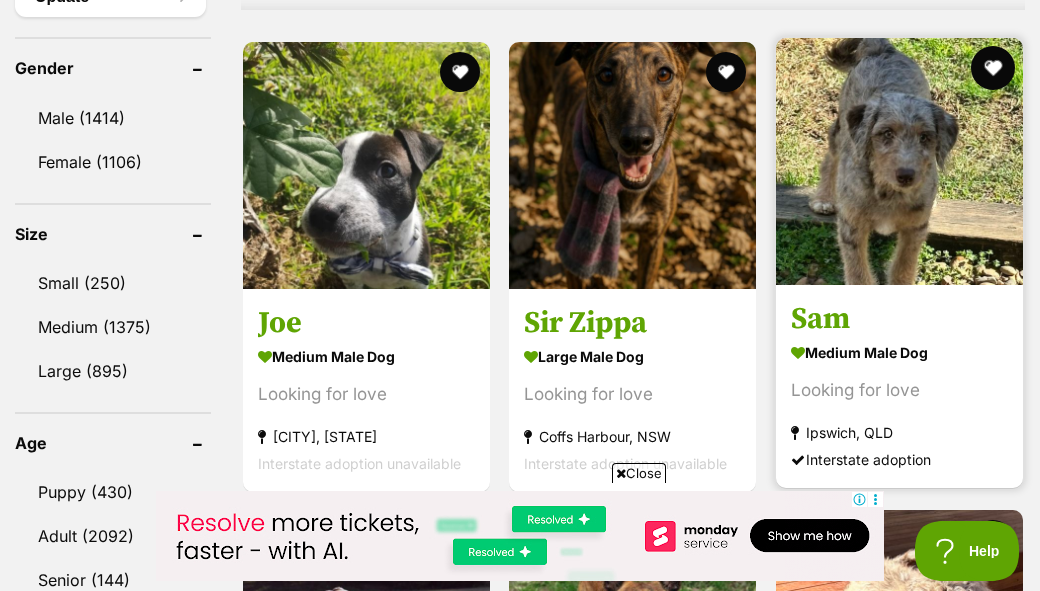 click at bounding box center (993, 68) 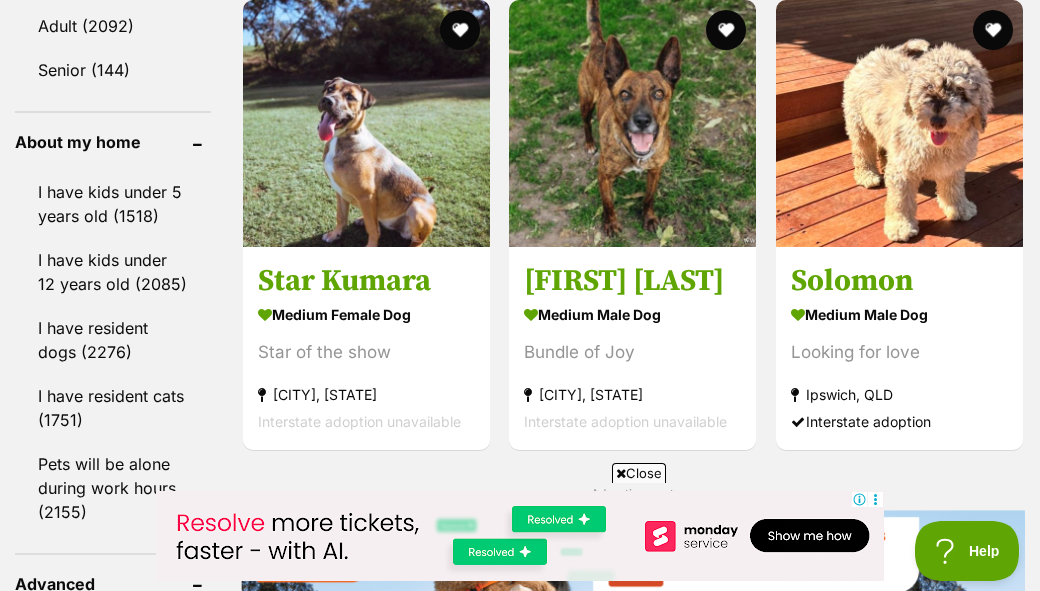 scroll, scrollTop: 2283, scrollLeft: 0, axis: vertical 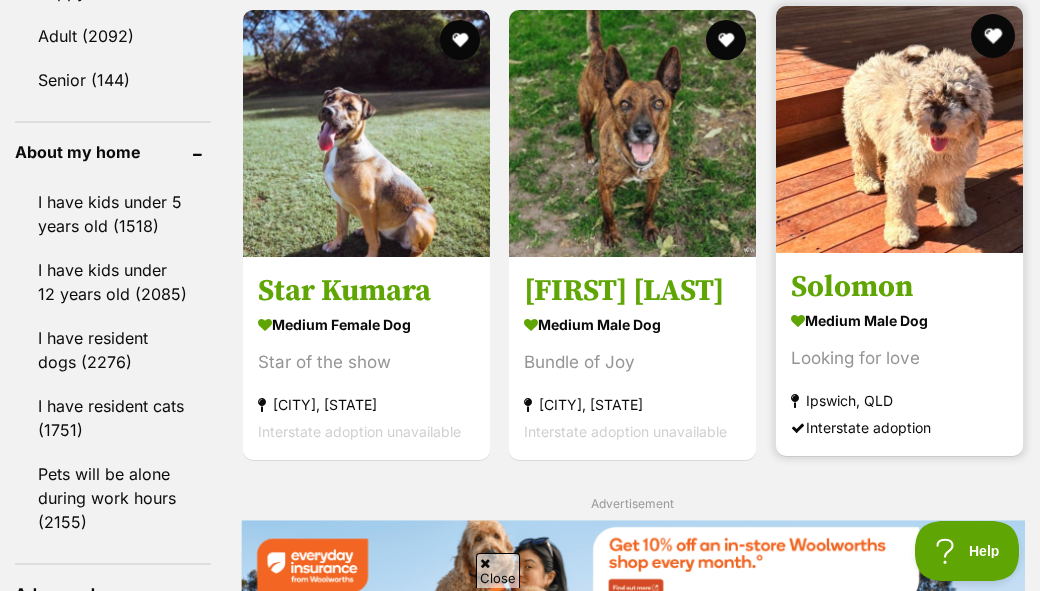 click at bounding box center [993, 36] 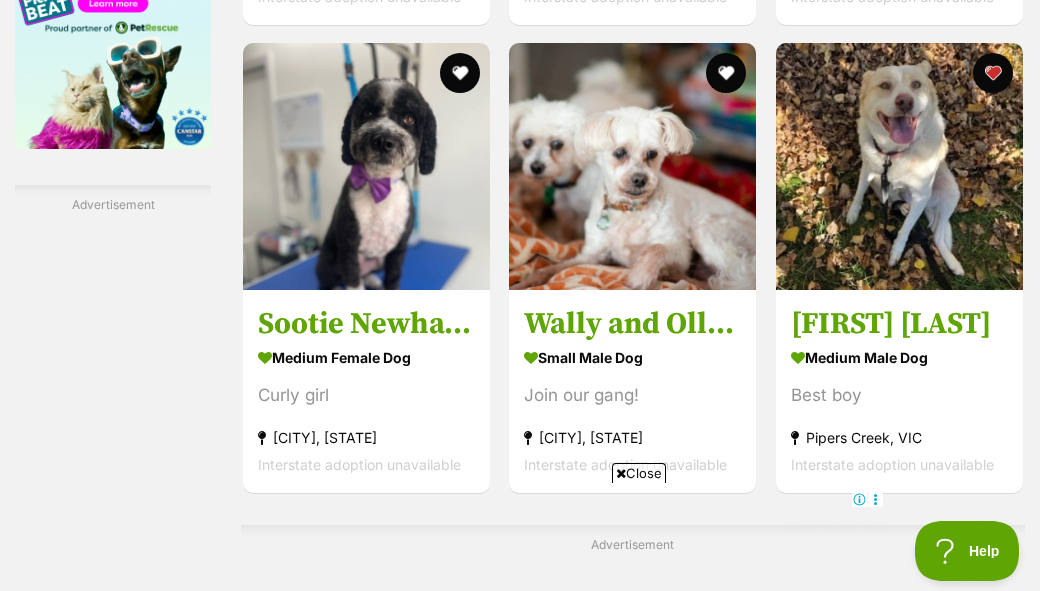 scroll, scrollTop: 3385, scrollLeft: 0, axis: vertical 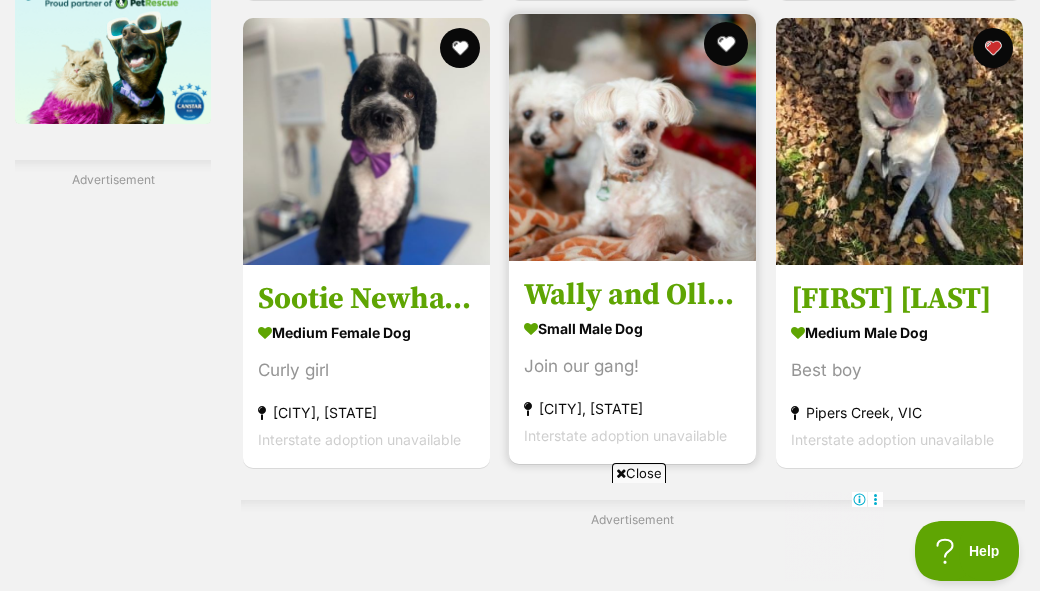 click at bounding box center [727, 44] 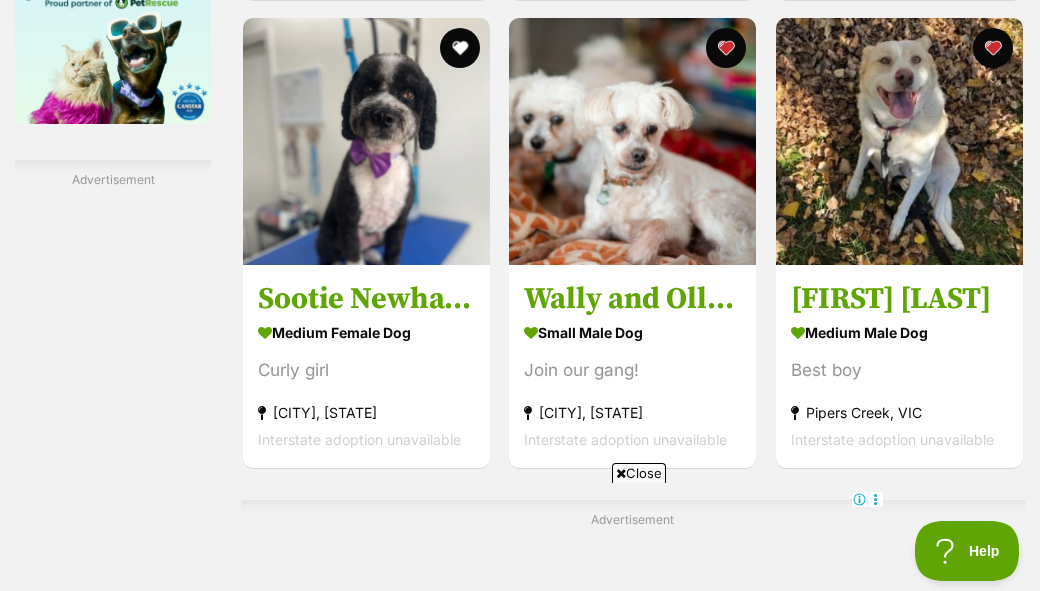 click on "[FIRST]
medium female Dog
Sweet natured girl!
[CITY], [STATE]
Interstate adoption unavailable
[FIRST]
large female Dog
Looking for love
[CITY], [STATE]
Interstate adoption unavailable
[FIRST]
medium female Dog
Looking for love
[CITY], [STATE]
Interstate adoption unavailable
[FIRST]
large male Dog
Young German Shepherd
[CITY], [STATE]
Interstate adoption
[FIRST]
medium female Dog
Looking for love
[CITY], [STATE]
Interstate adoption
[FIRST]
medium female Dog
Laziest greyhound in Oz
[CITY], [STATE]
Interstate adoption unavailable
Advertisement
[FIRST]
medium male Dog
Looking for love
[CITY], [STATE]" at bounding box center [633, -781] 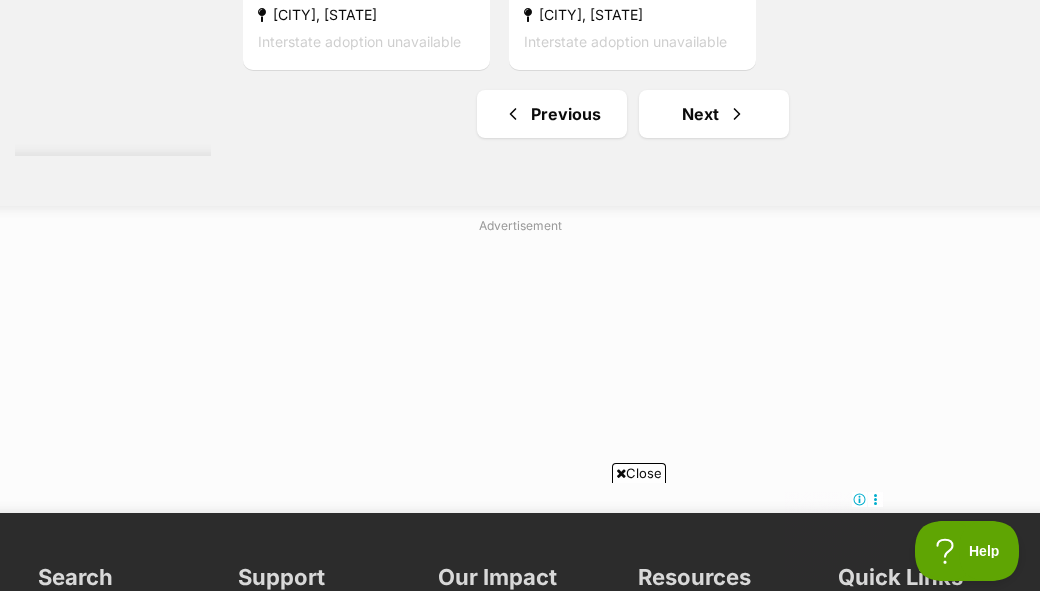 scroll, scrollTop: 4448, scrollLeft: 0, axis: vertical 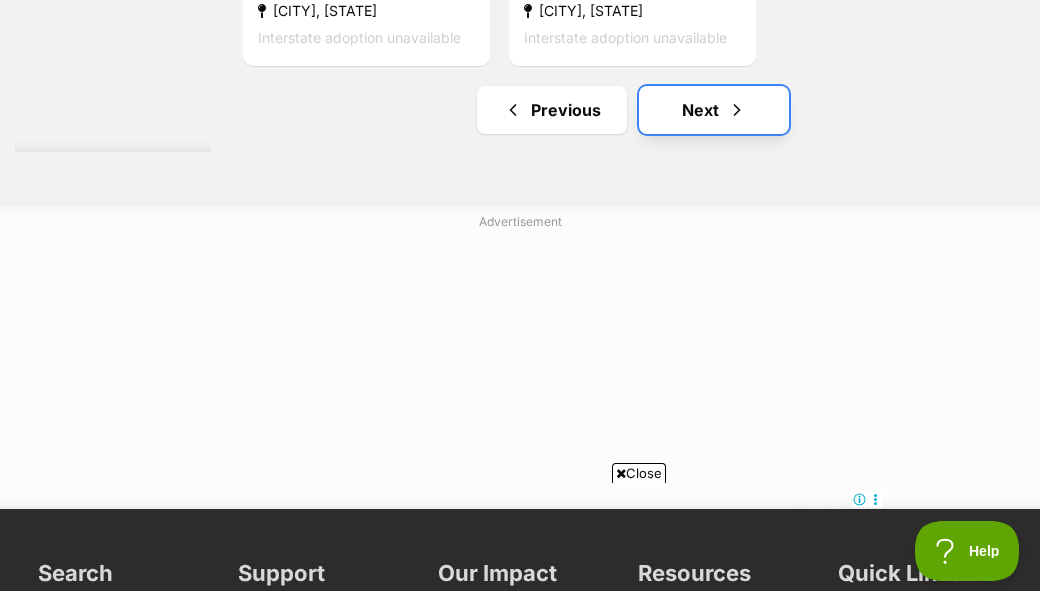click on "Next" at bounding box center (714, 110) 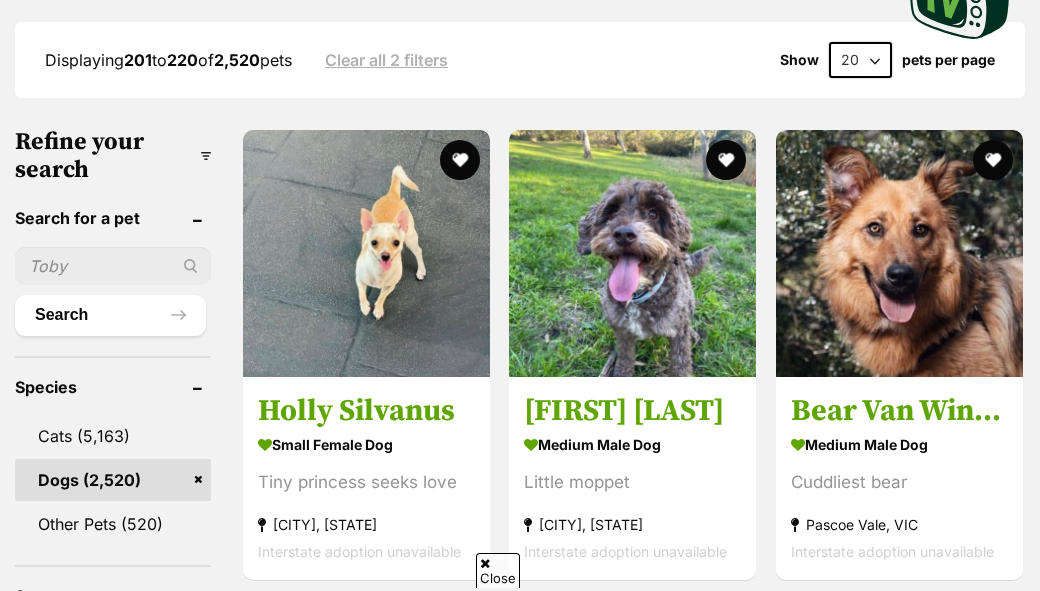 scroll, scrollTop: 627, scrollLeft: 0, axis: vertical 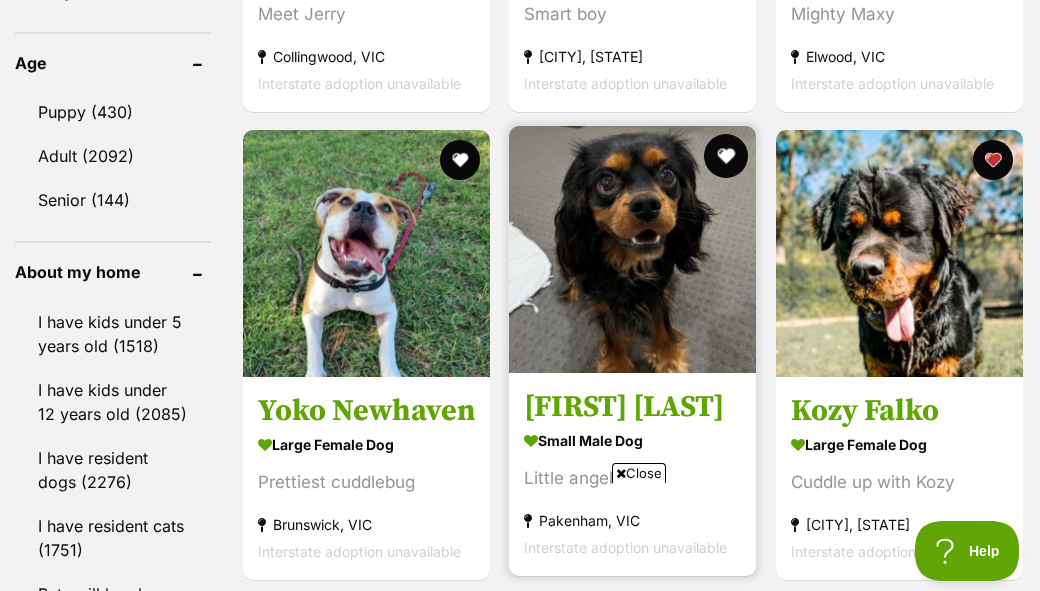 click at bounding box center (727, 156) 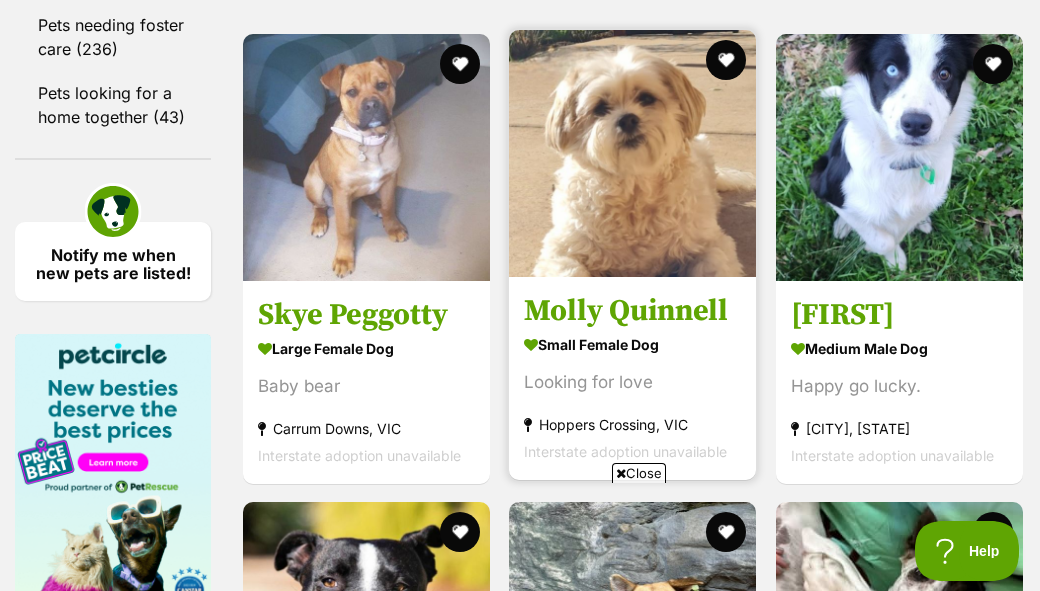 scroll, scrollTop: 2903, scrollLeft: 0, axis: vertical 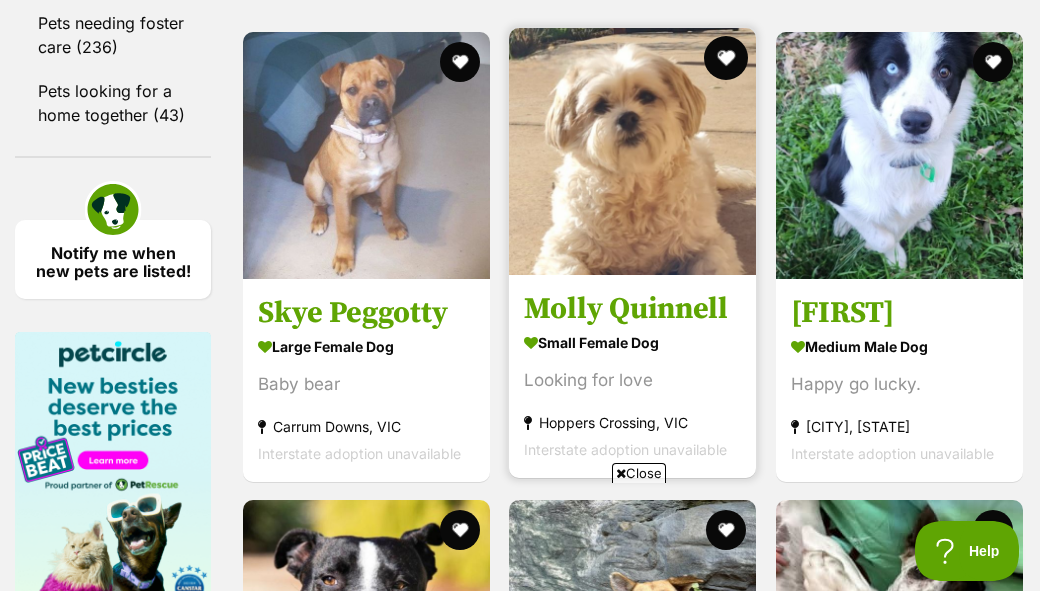 click at bounding box center [727, 58] 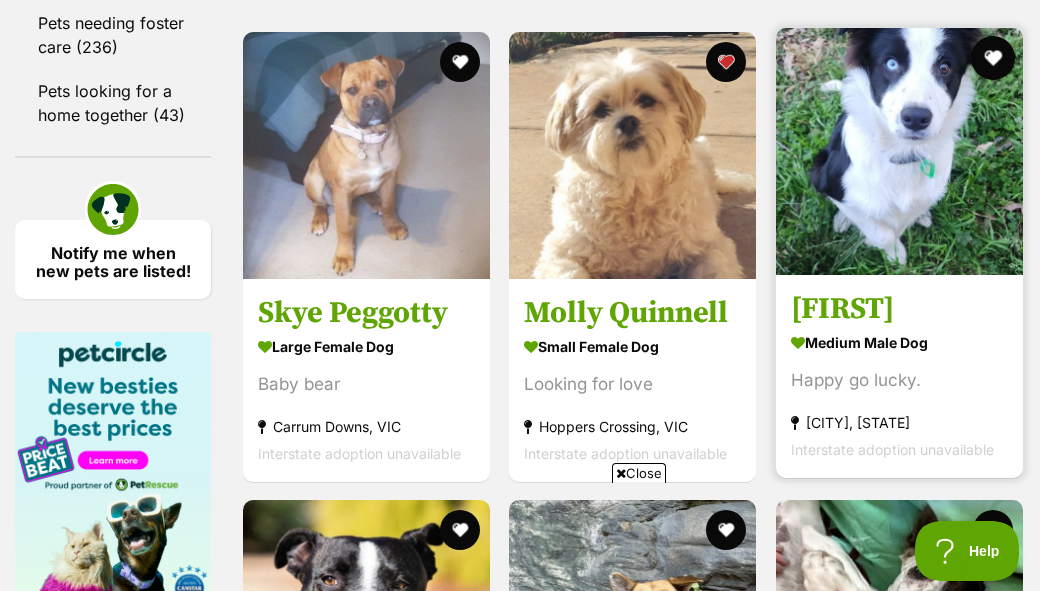 click at bounding box center [993, 58] 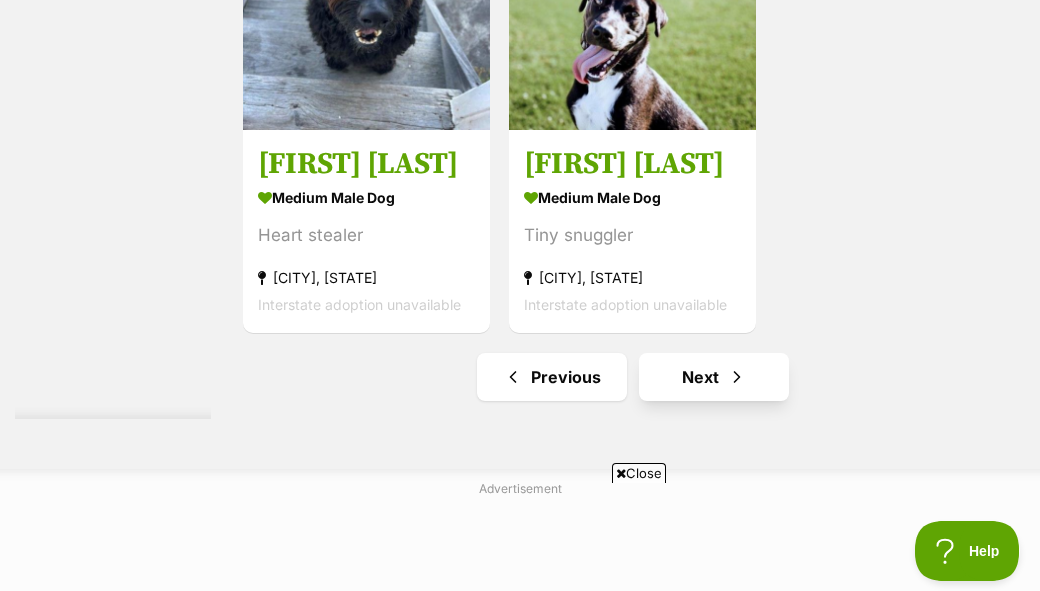 scroll, scrollTop: 4227, scrollLeft: 0, axis: vertical 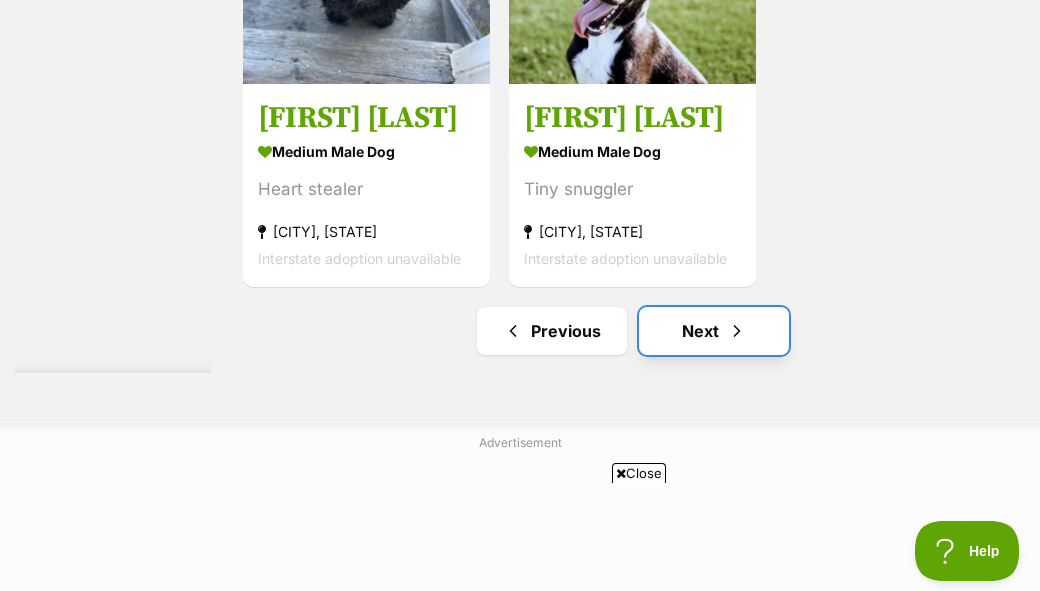 click on "Next" at bounding box center (714, 331) 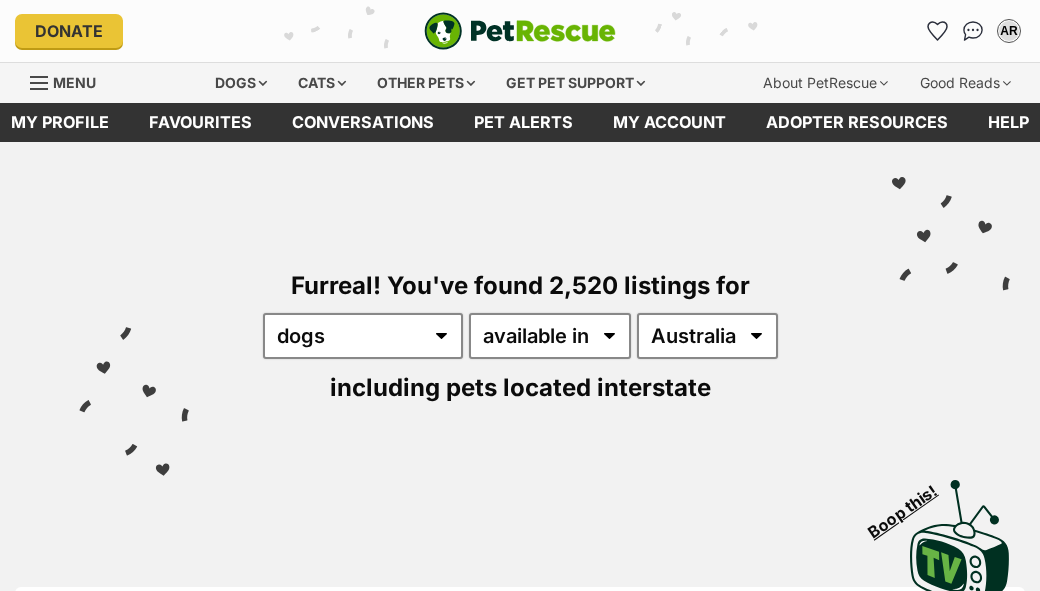 scroll, scrollTop: 0, scrollLeft: 0, axis: both 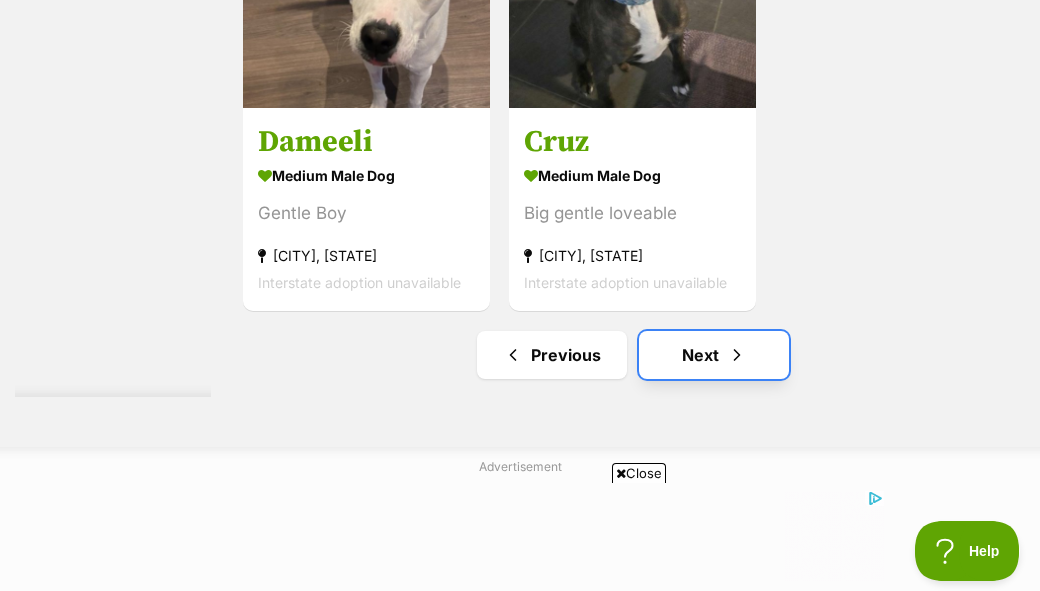 click at bounding box center (737, 355) 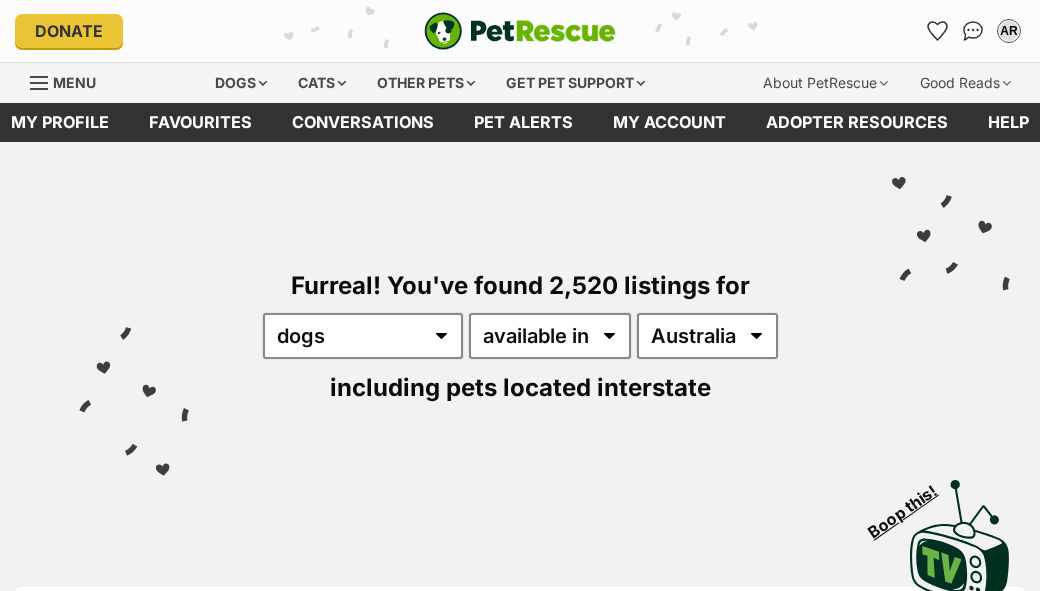 scroll, scrollTop: 0, scrollLeft: 0, axis: both 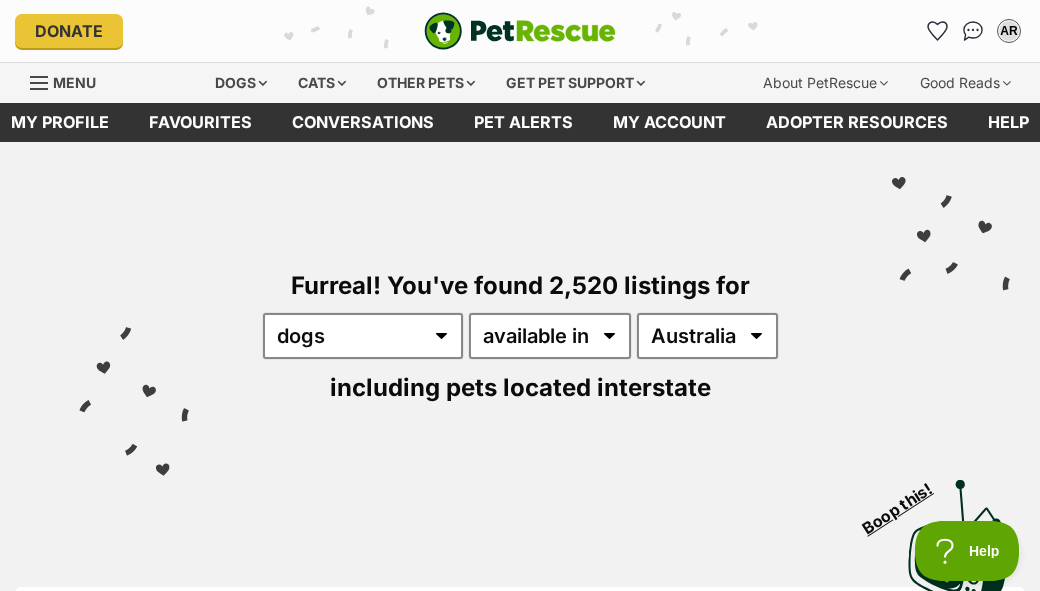 click on "Visit PetRescue TV (external site)
Boop this!" at bounding box center [520, 535] 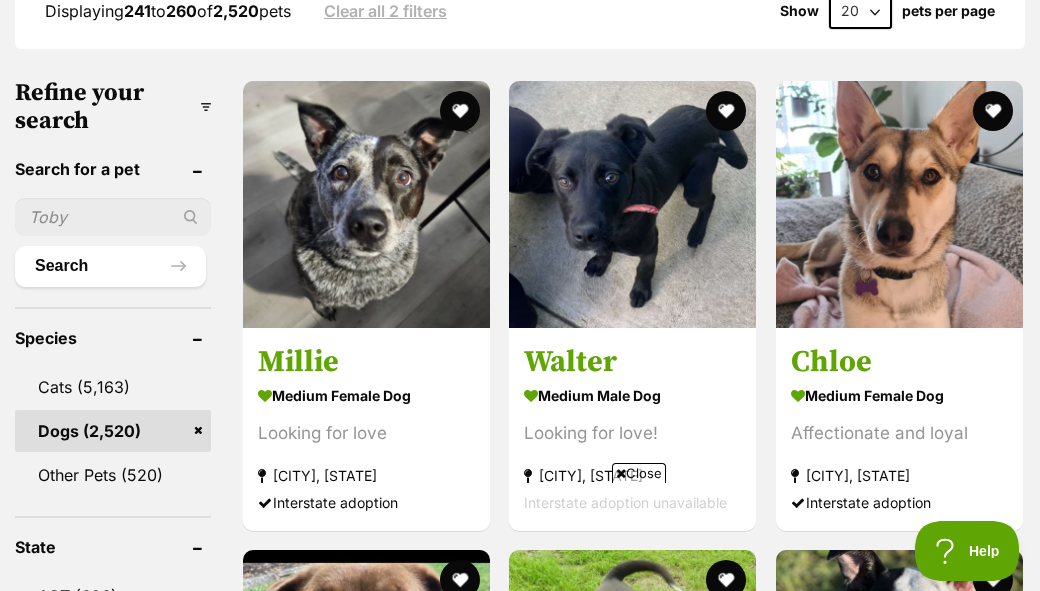 scroll, scrollTop: 613, scrollLeft: 0, axis: vertical 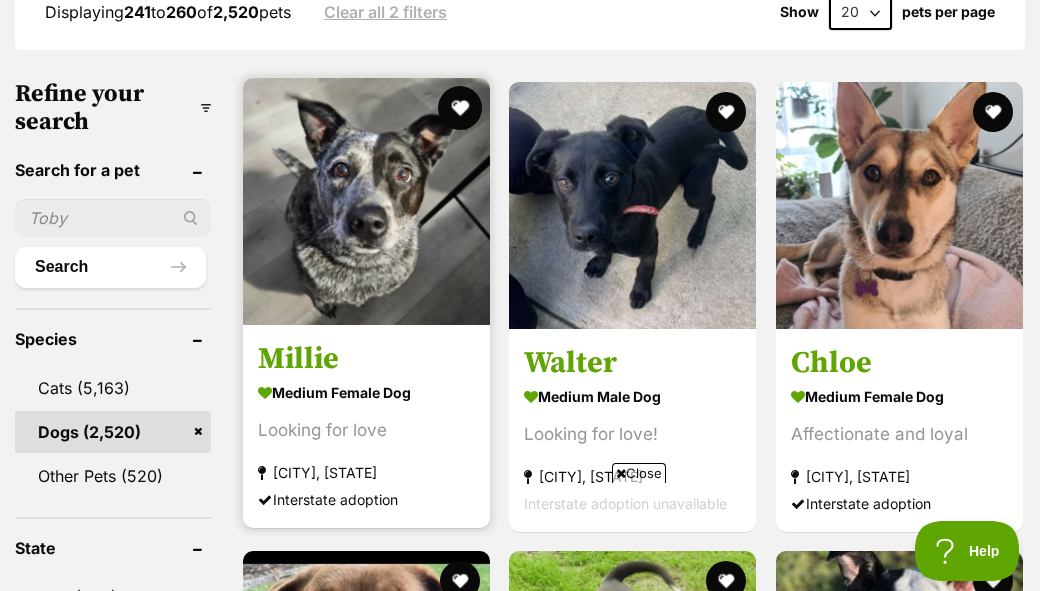 click at bounding box center [460, 108] 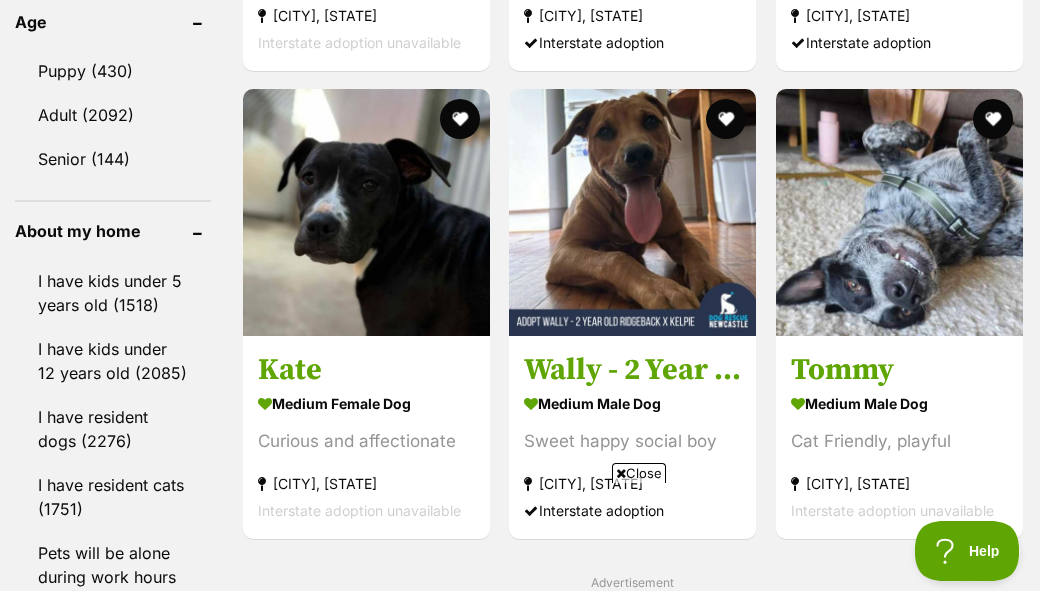 scroll, scrollTop: 2249, scrollLeft: 0, axis: vertical 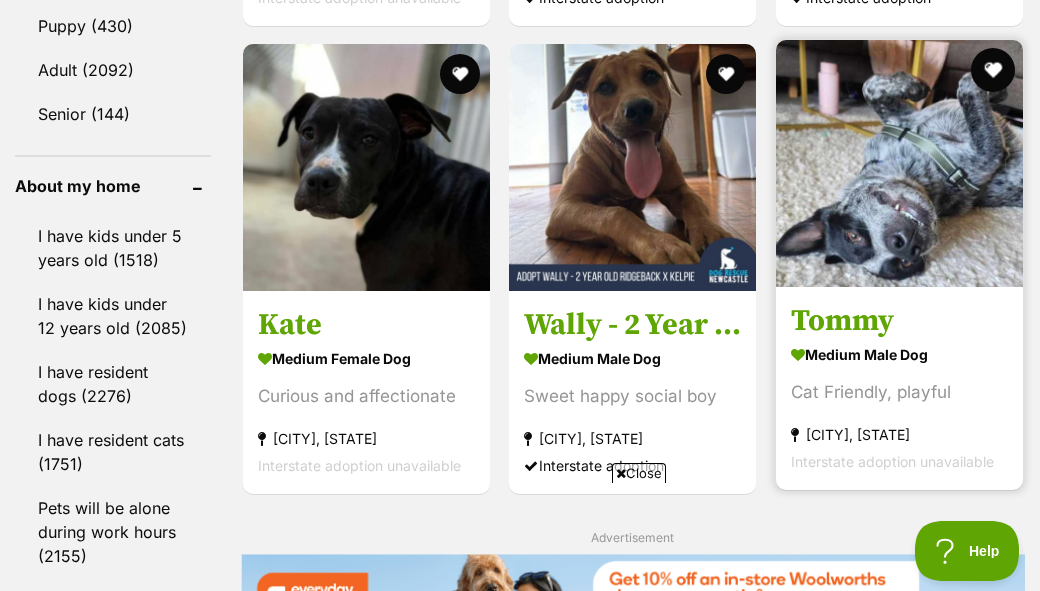 click at bounding box center [993, 70] 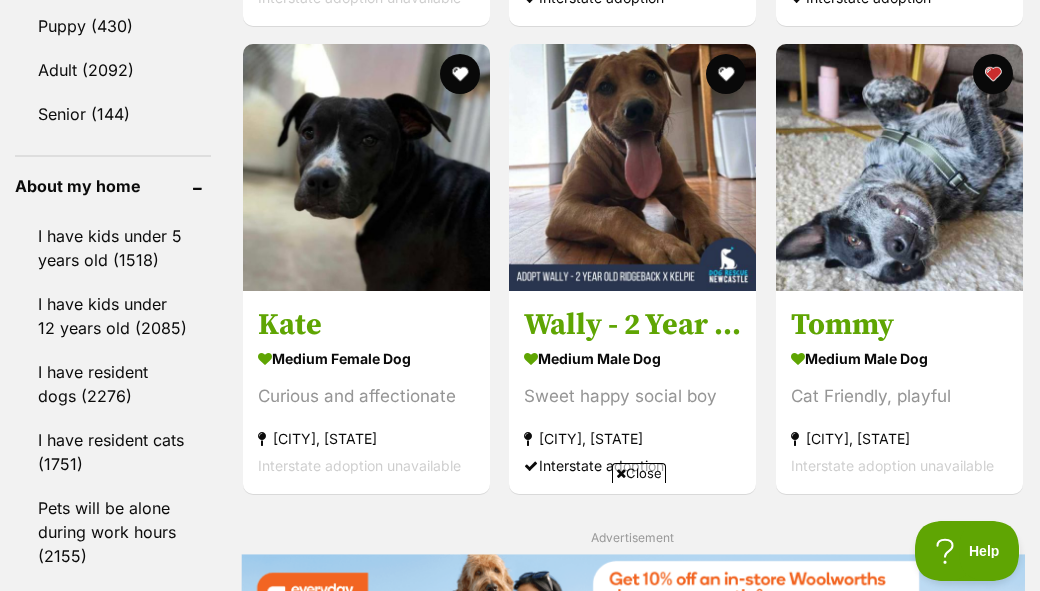 click on "Displaying  241  to  260  of  2,520  pets
Clear all 2 filters
Show 20 40 60 pets per page
Visit PetRescue TV (external site)
Boop this!
Refine your search
Search for a pet
Search
Species
Cats (5,163)
Dogs (2,520)
Other Pets (520)
State
ACT (626)
NSW (1,246)
NT (223)
QLD (842)
SA (268)
TAS (206)
VIC (897)
WA (363)
Include pets available for interstate adoption
Pets near me within
10km
25km
50km
100km
250km
50km
of
Update
Gender
Male (1414)
Female (1106)
Size
Small (250)
Medium (1375)
Large (895)
Age
Puppy (430)
Adult (2092)
Senior (144)
About my home" at bounding box center (520, 344) 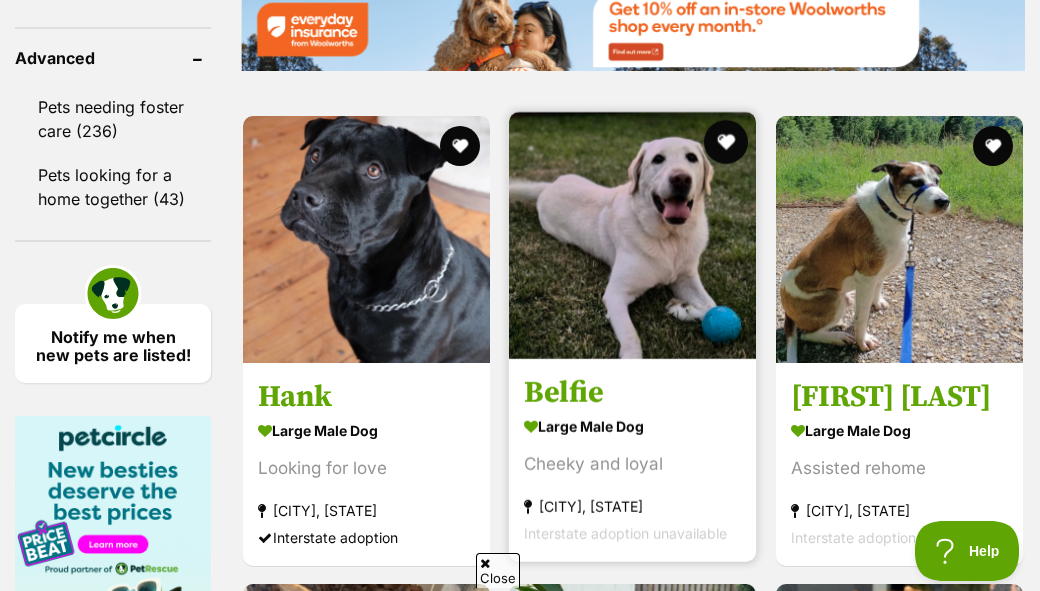 scroll, scrollTop: 0, scrollLeft: 0, axis: both 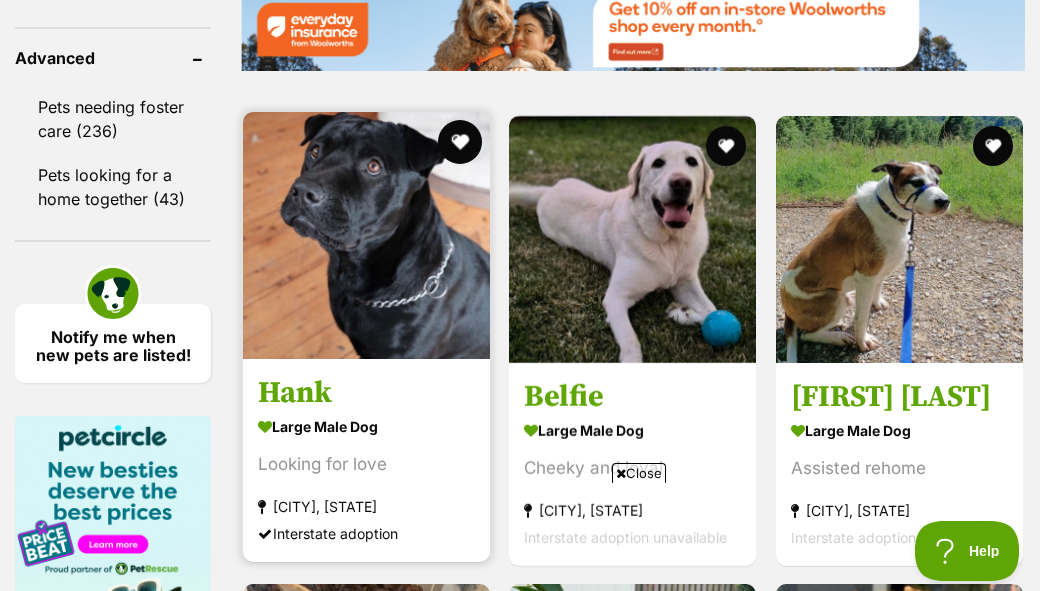 click at bounding box center [460, 142] 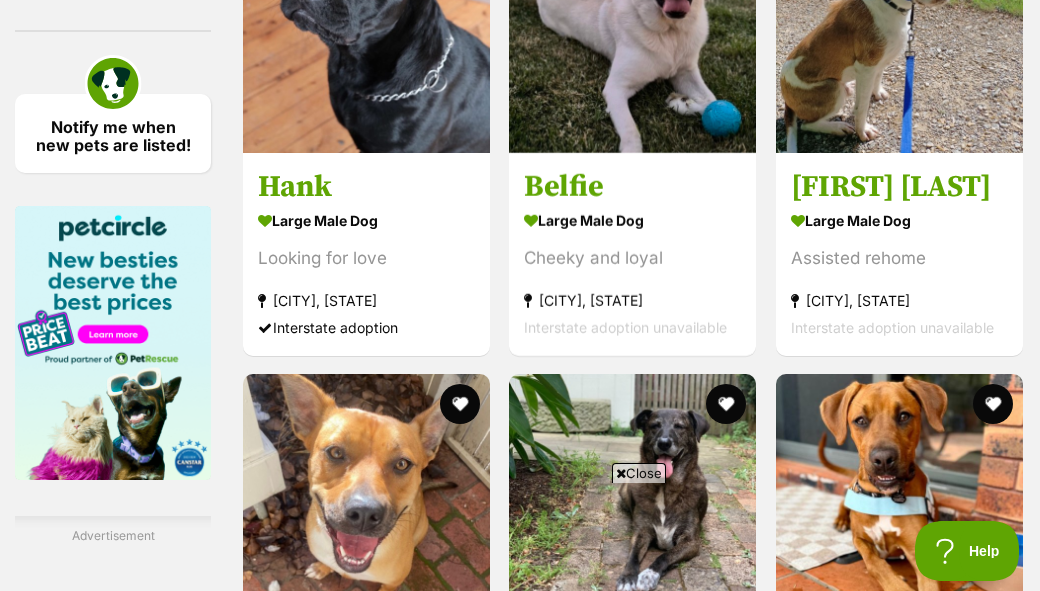 scroll, scrollTop: 3058, scrollLeft: 0, axis: vertical 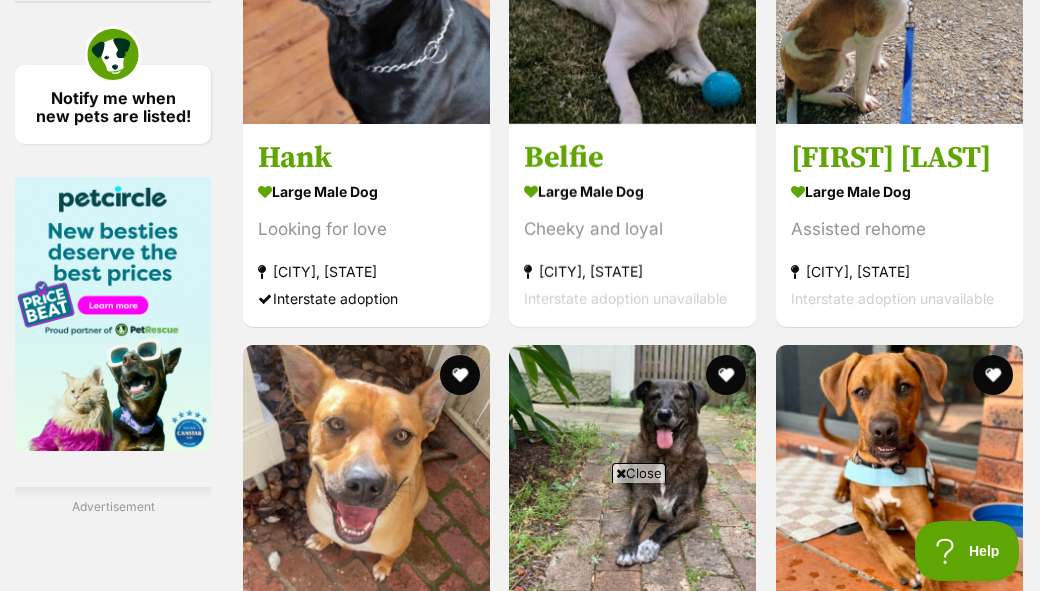 click on "Millie
medium female Dog
Looking for love
Blacktown, NSW
Interstate adoption
Walter
medium male Dog
Looking for love!
Warrnambool, VIC
Interstate adoption unavailable
Chloe
medium female Dog
Affectionate and loyal
Goulburn, NSW
Interstate adoption
Honey
medium female Dog
Sweetest friendly girl
Bargara, QLD
Interstate adoption unavailable
Piper
medium female Dog
Super sweet and smart
Bellbird Park, QLD
Interstate adoption unavailable
Snow
medium female Dog
Super cuddley
Strathpine, QLD
Interstate adoption unavailable
Advertisement
Buddy
medium male Dog
Zest for life
Hervey Bay, QLD" at bounding box center [633, -454] 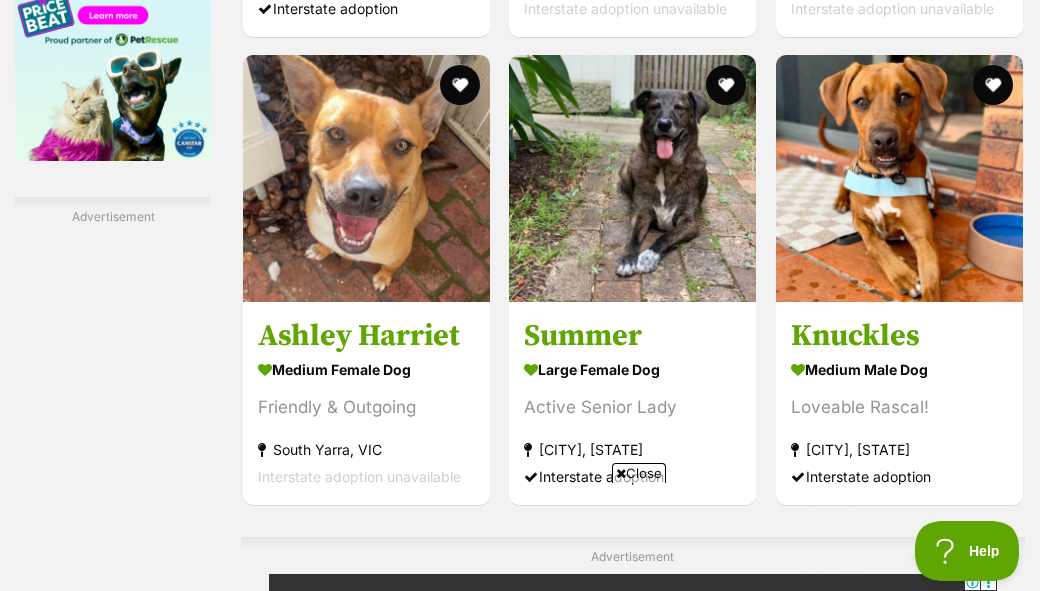 scroll, scrollTop: 0, scrollLeft: 0, axis: both 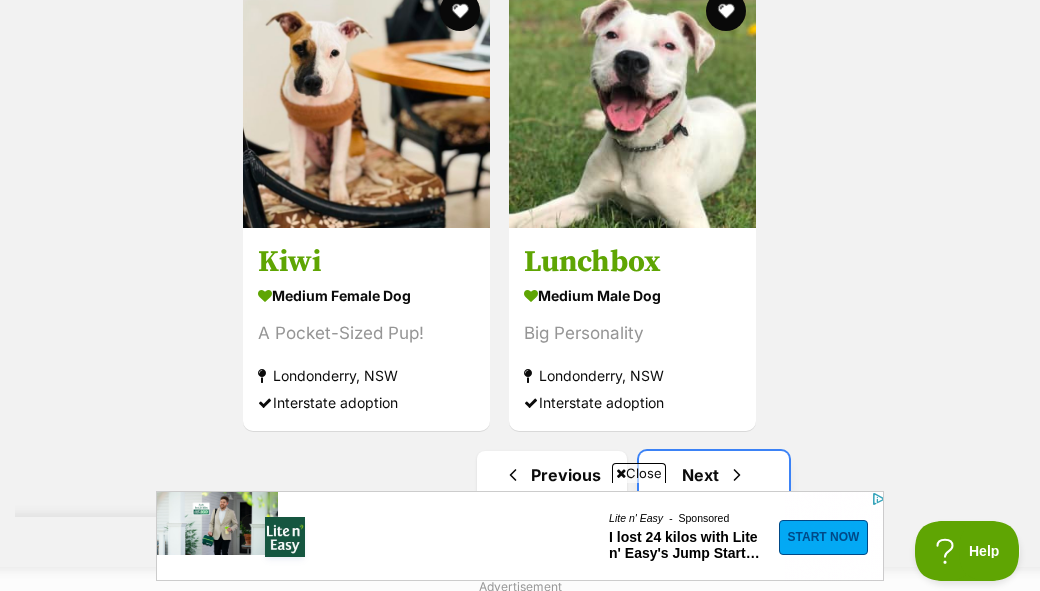 click on "Next" at bounding box center (714, 475) 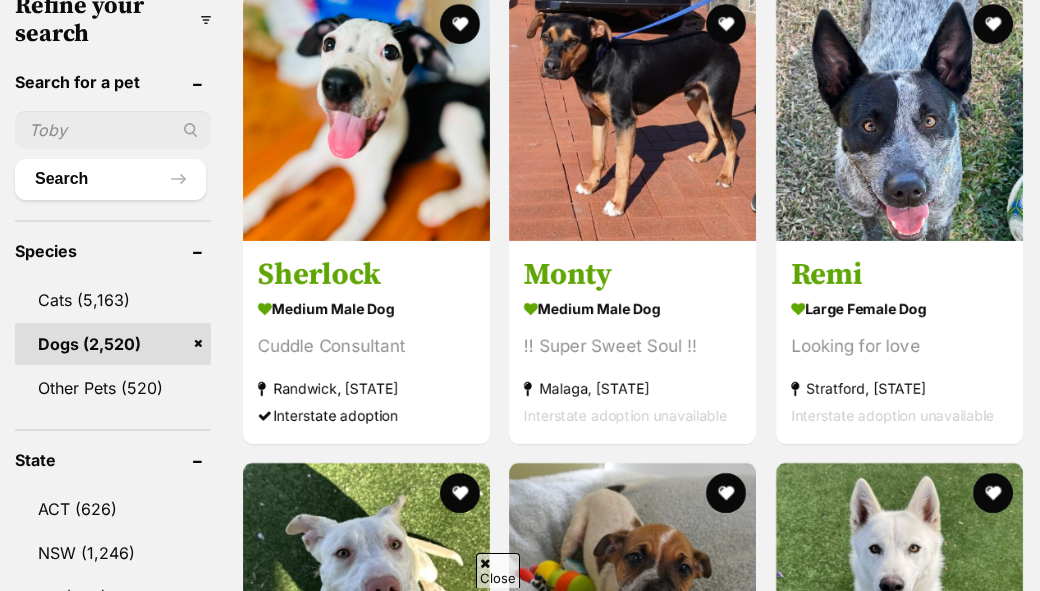 scroll, scrollTop: 735, scrollLeft: 0, axis: vertical 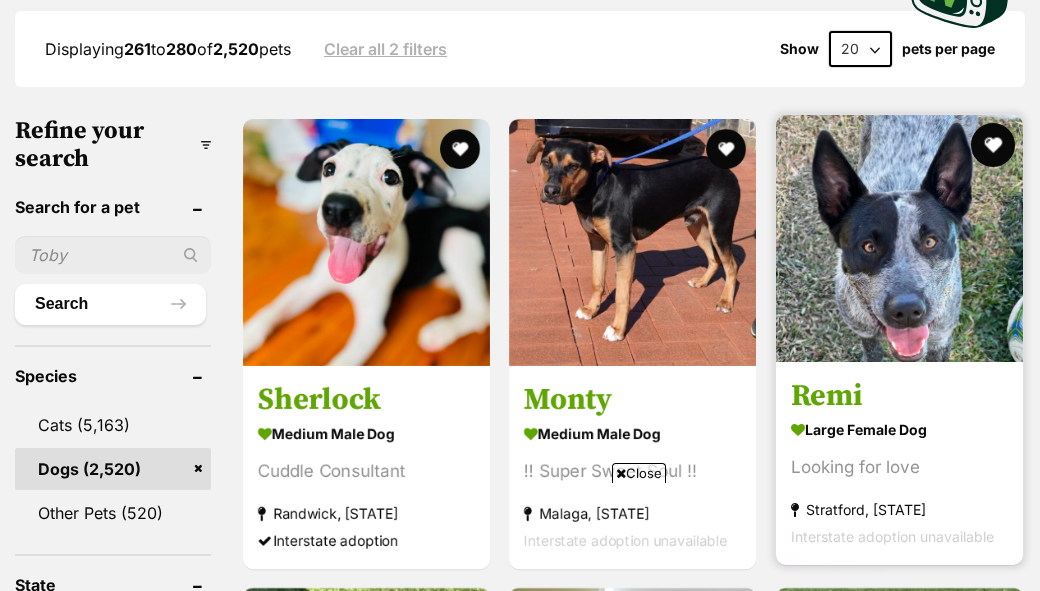 click at bounding box center (993, 145) 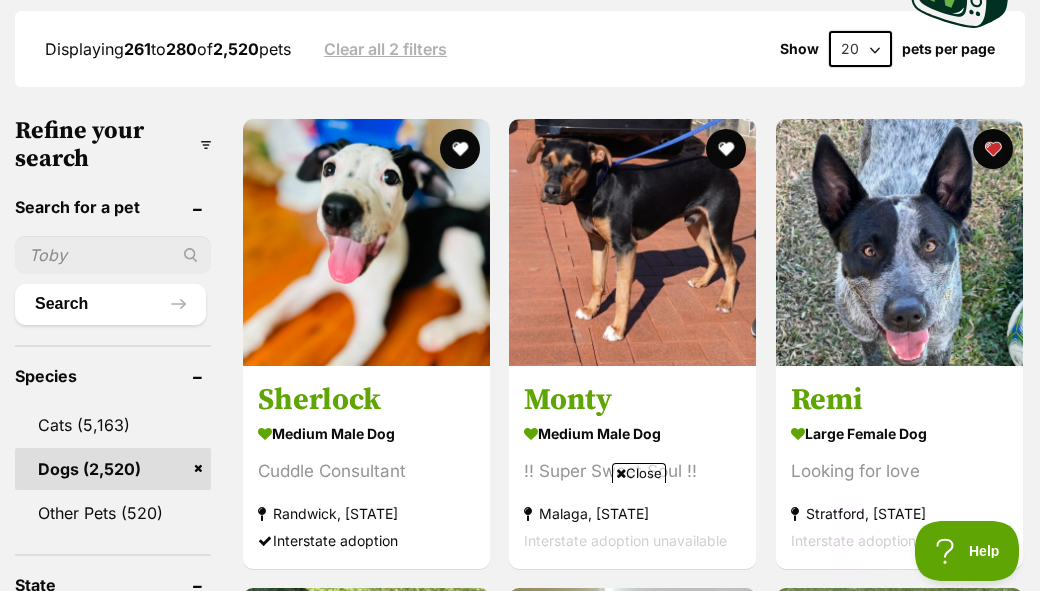 click on "[FIRST]
medium male Dog
Cuddle Consultant
Randwick, [STATE]
Interstate adoption
Monty
medium male Dog
!! Super Sweet Soul !!
Malaga, [STATE]
Interstate adoption unavailable
Remi
large female Dog
Looking for love
Stratford, [STATE]
Interstate adoption unavailable
Chickpea imp 1769
medium female Dog
Looking for love
Glendenning, [STATE]
Interstate adoption unavailable
Pebble
medium female Dog
!! Potential Plus !!
Malaga, [STATE]
Interstate adoption unavailable
Loki imp 1738
medium male Dog
Looking for love
Glendenning, [STATE]
Interstate adoption unavailable
Advertisement
Milton imp 1734
medium male Dog
Looking for love
Glendenning, [STATE]" at bounding box center (633, 2027) 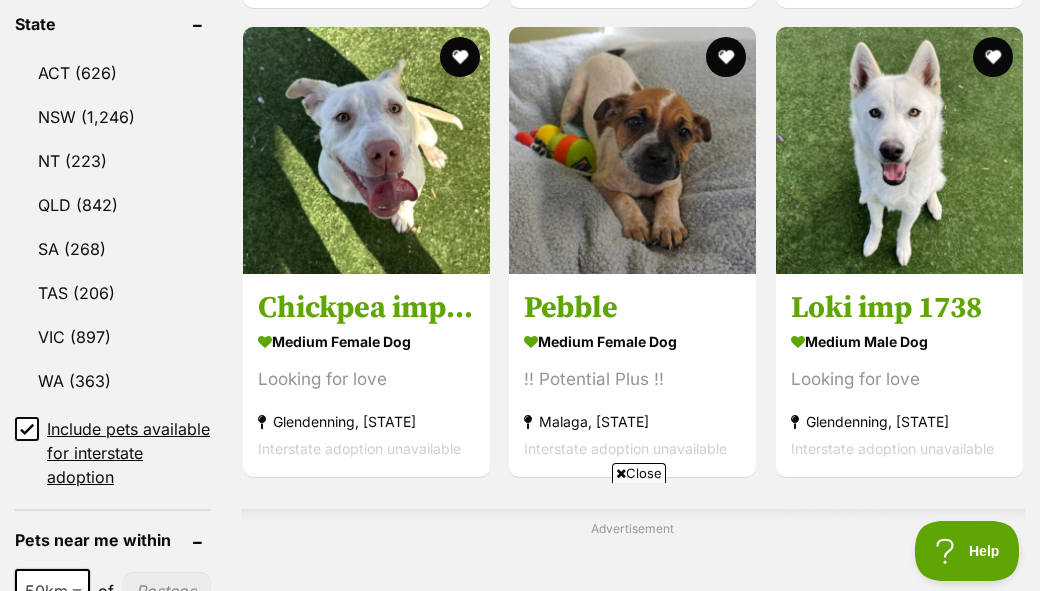 scroll, scrollTop: 0, scrollLeft: 0, axis: both 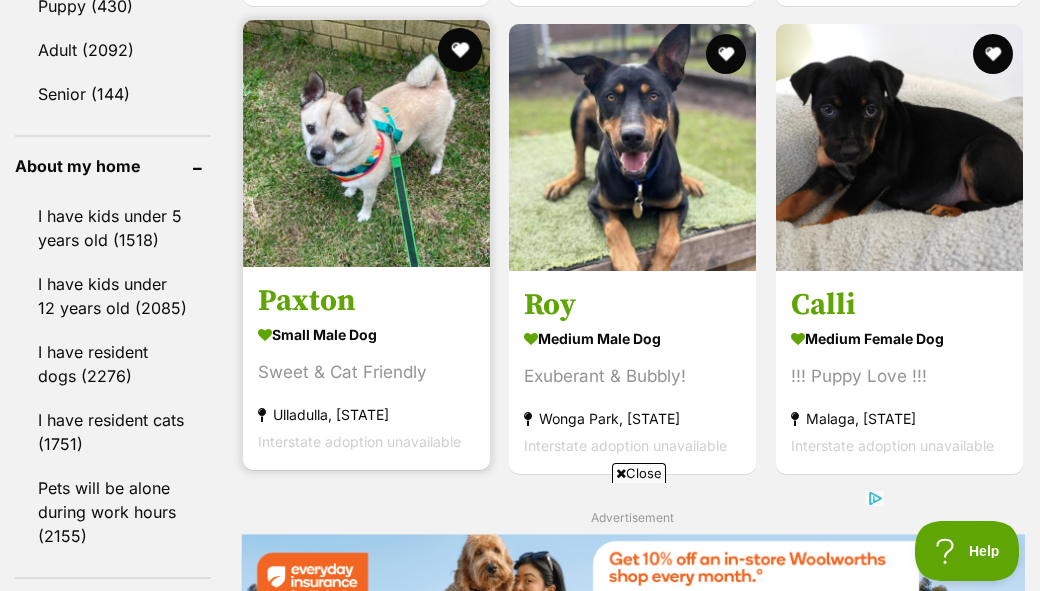 click at bounding box center [460, 50] 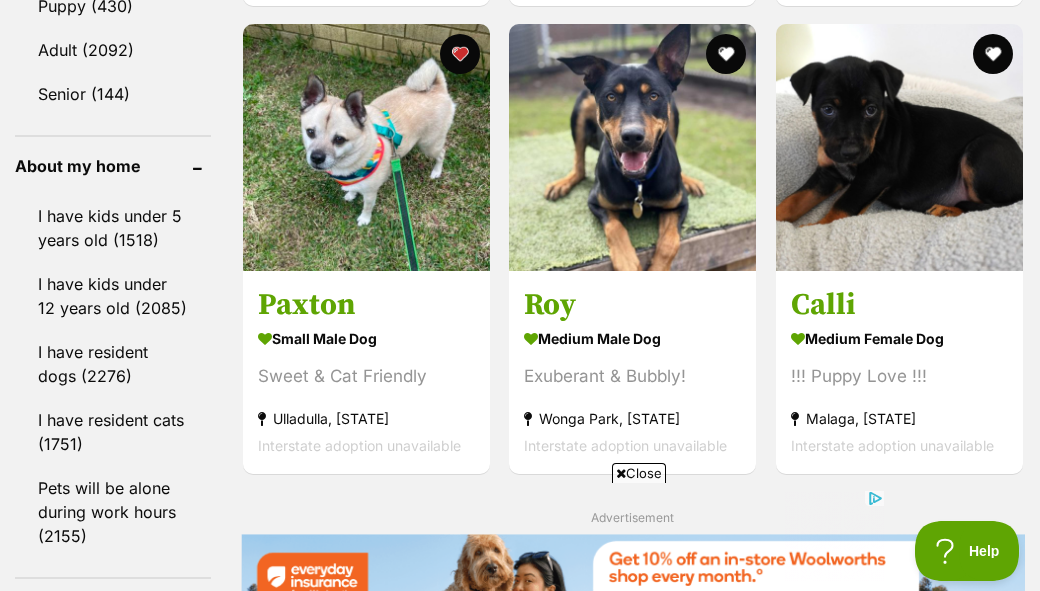 click on "[FIRST]
medium male Dog
Cuddle Consultant
Randwick, [STATE]
Interstate adoption
Monty
medium male Dog
!! Super Sweet Soul !!
Malaga, [STATE]
Interstate adoption unavailable
Remi
large female Dog
Looking for love
Stratford, [STATE]
Interstate adoption unavailable
Chickpea imp 1769
medium female Dog
Looking for love
Glendenning, [STATE]
Interstate adoption unavailable
Pebble
medium female Dog
!! Potential Plus !!
Malaga, [STATE]
Interstate adoption unavailable
Loki imp 1738
medium male Dog
Looking for love
Glendenning, [STATE]
Interstate adoption unavailable
Advertisement
Milton imp 1734
medium male Dog
Looking for love
Glendenning, [STATE]" at bounding box center [633, 335] 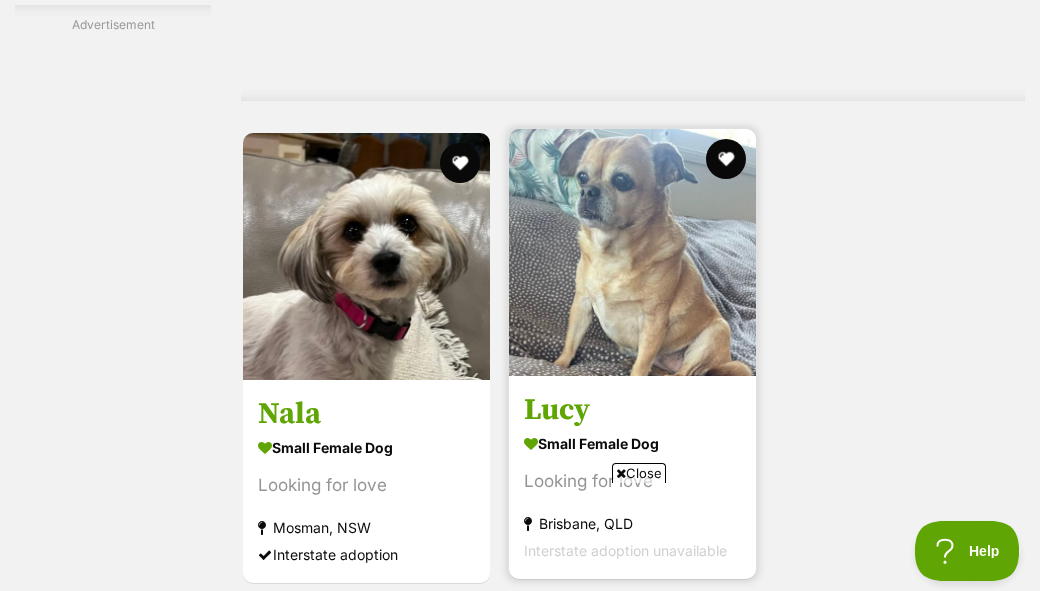scroll, scrollTop: 3933, scrollLeft: 0, axis: vertical 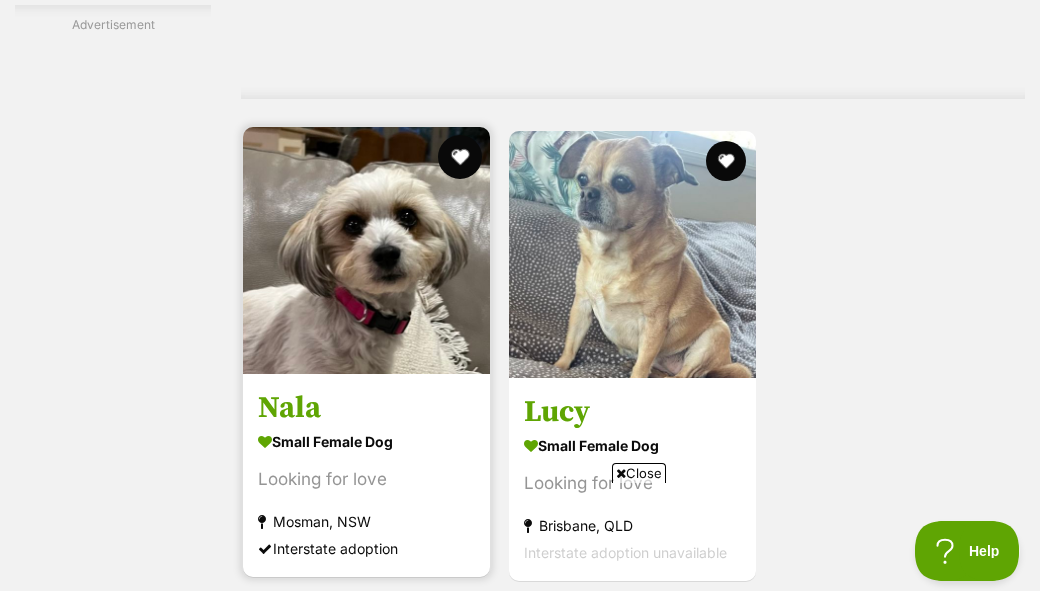 click at bounding box center [460, 157] 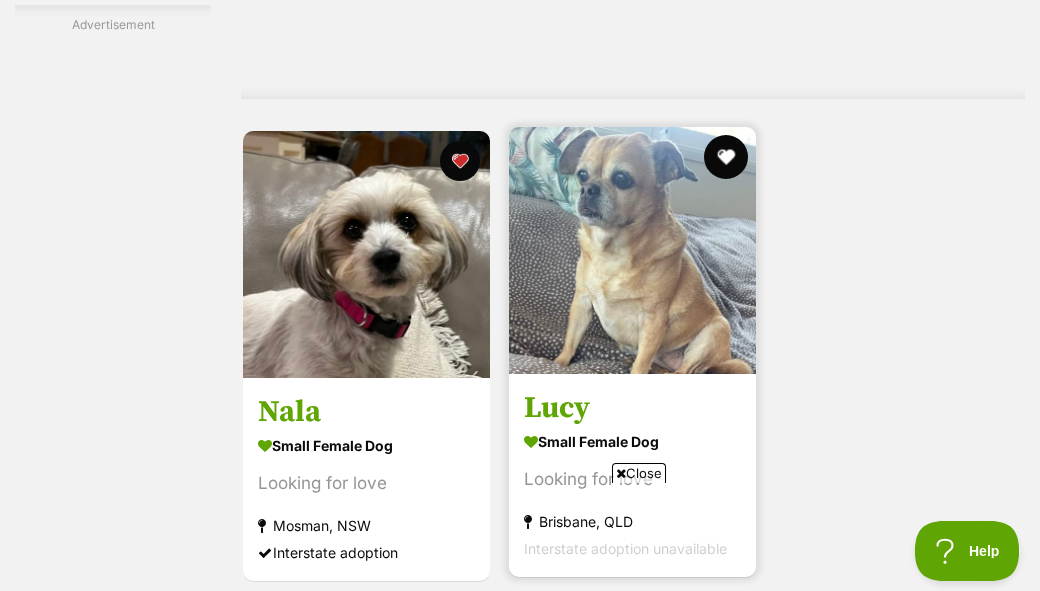 click at bounding box center [727, 157] 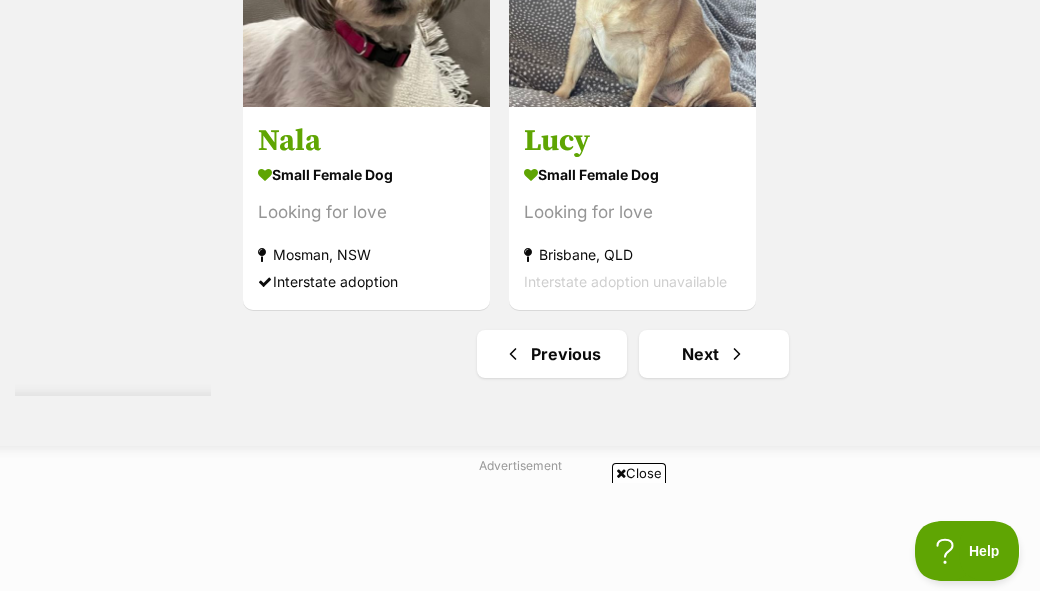 scroll, scrollTop: 4214, scrollLeft: 0, axis: vertical 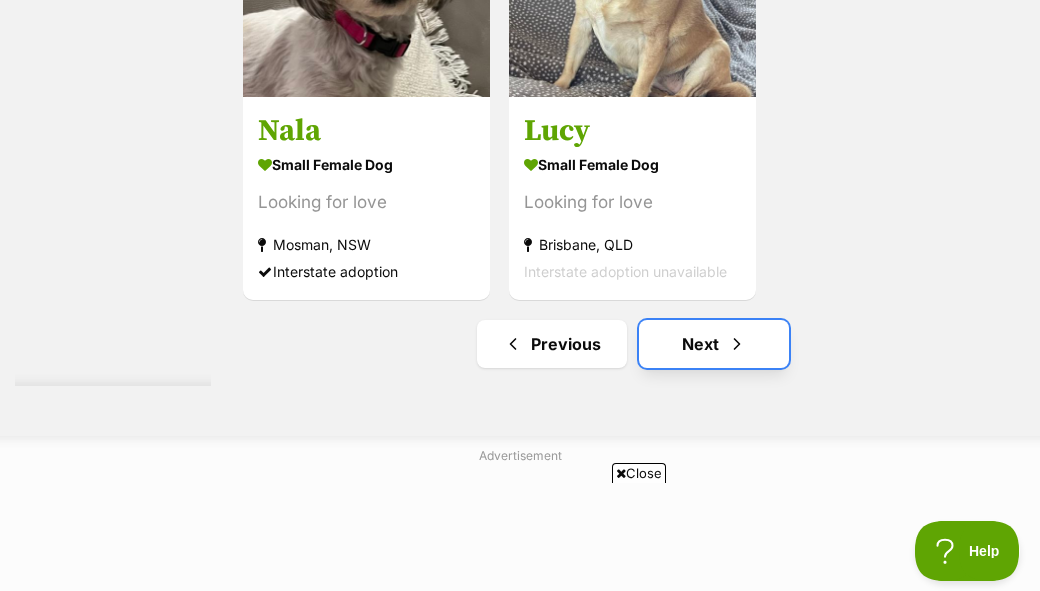click on "Next" at bounding box center (714, 344) 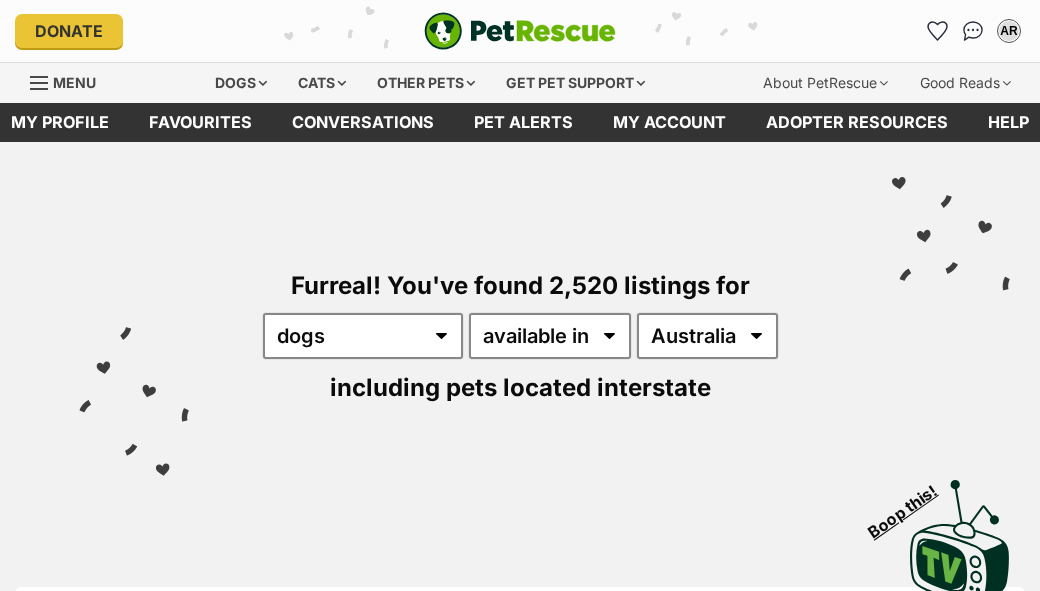 scroll, scrollTop: 0, scrollLeft: 0, axis: both 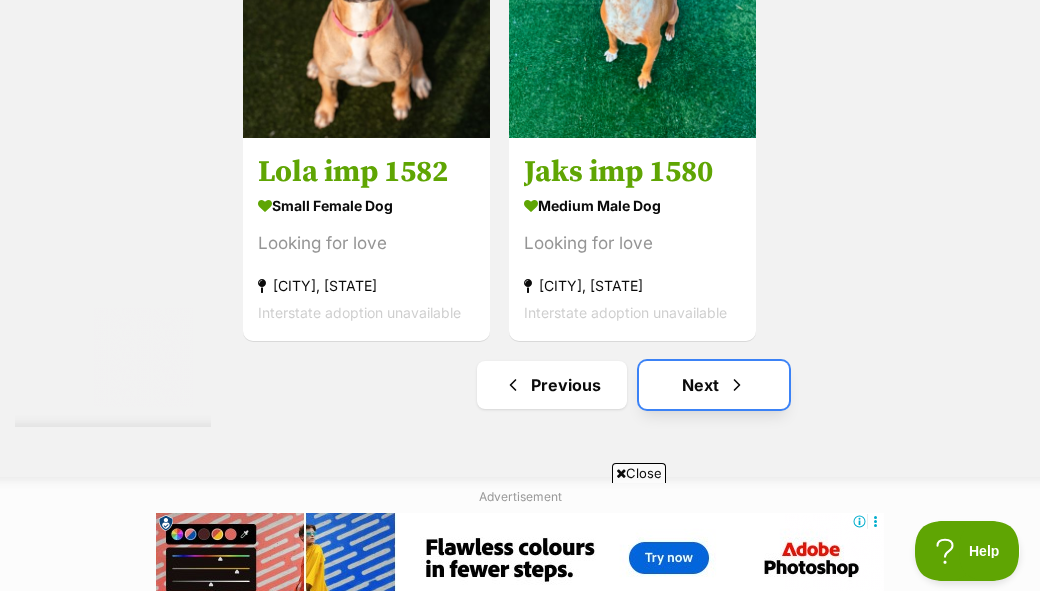 click on "Next" at bounding box center (714, 385) 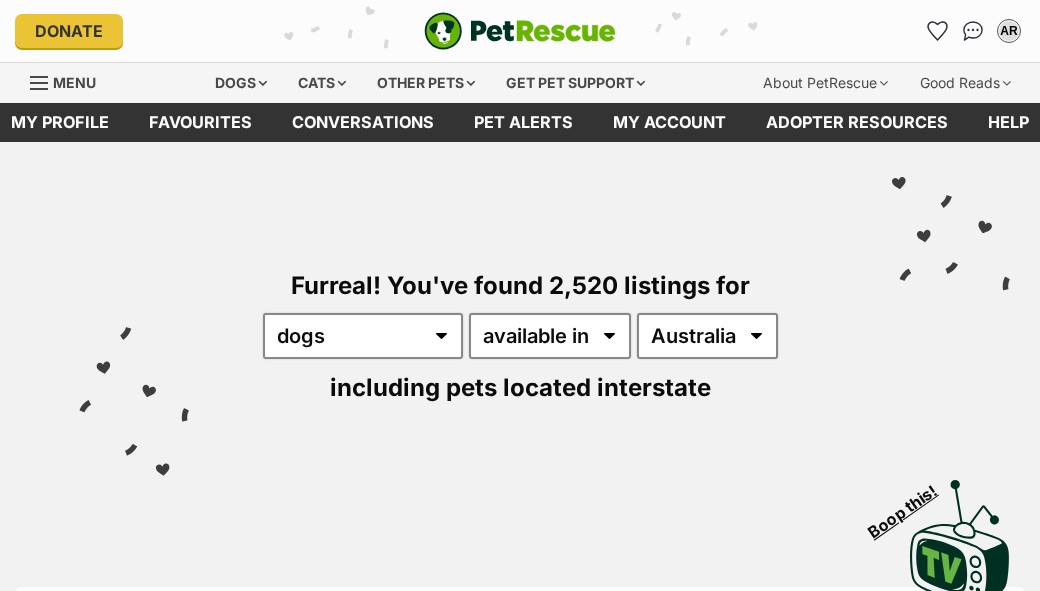 scroll, scrollTop: 0, scrollLeft: 0, axis: both 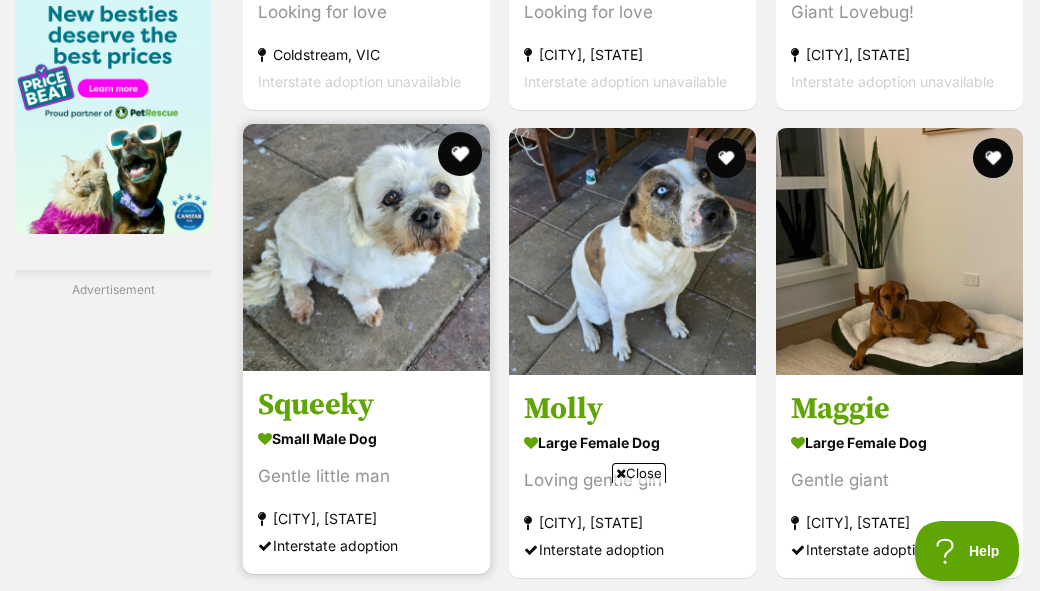 click at bounding box center [460, 154] 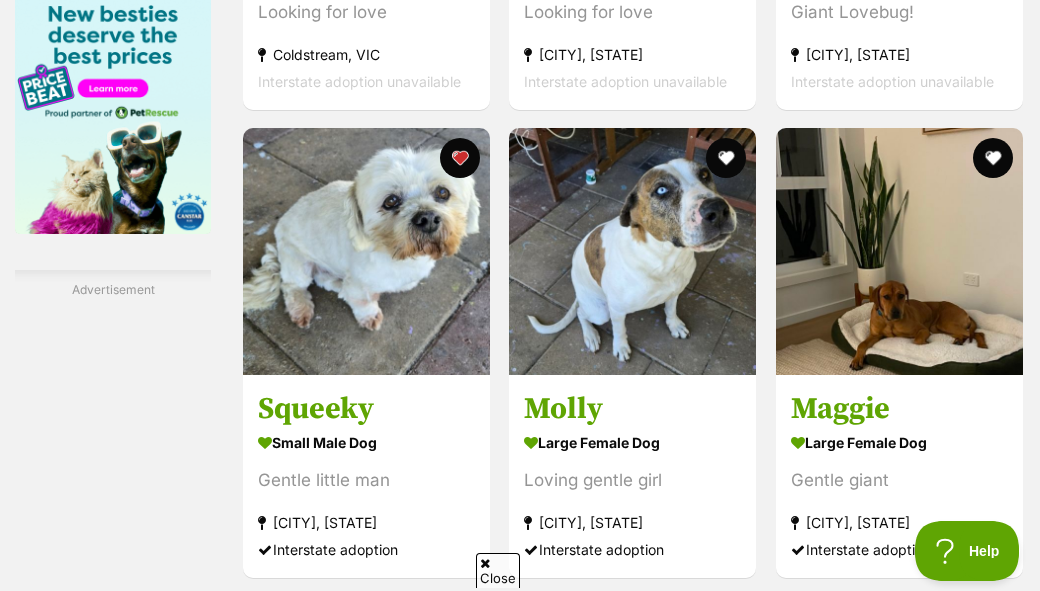 click on "[NAME], [STATE]" at bounding box center [633, -671] 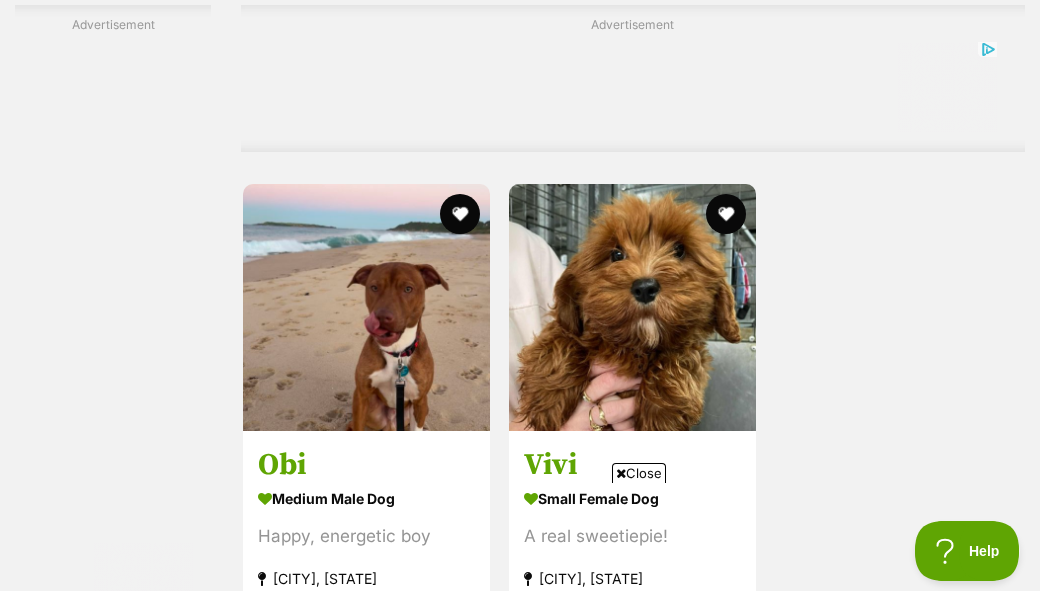 scroll, scrollTop: 3896, scrollLeft: 0, axis: vertical 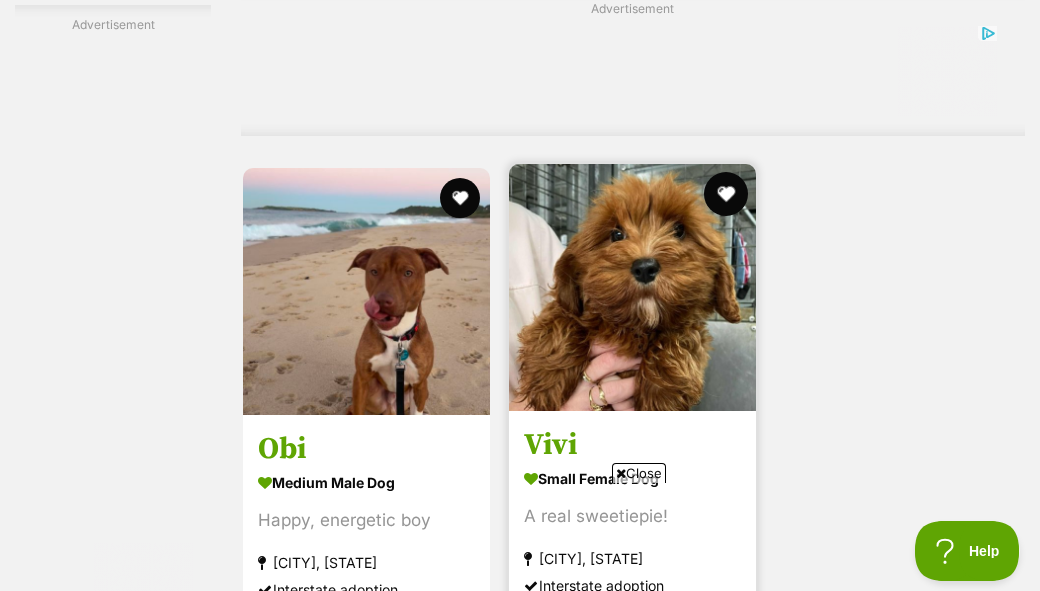 click at bounding box center (727, 194) 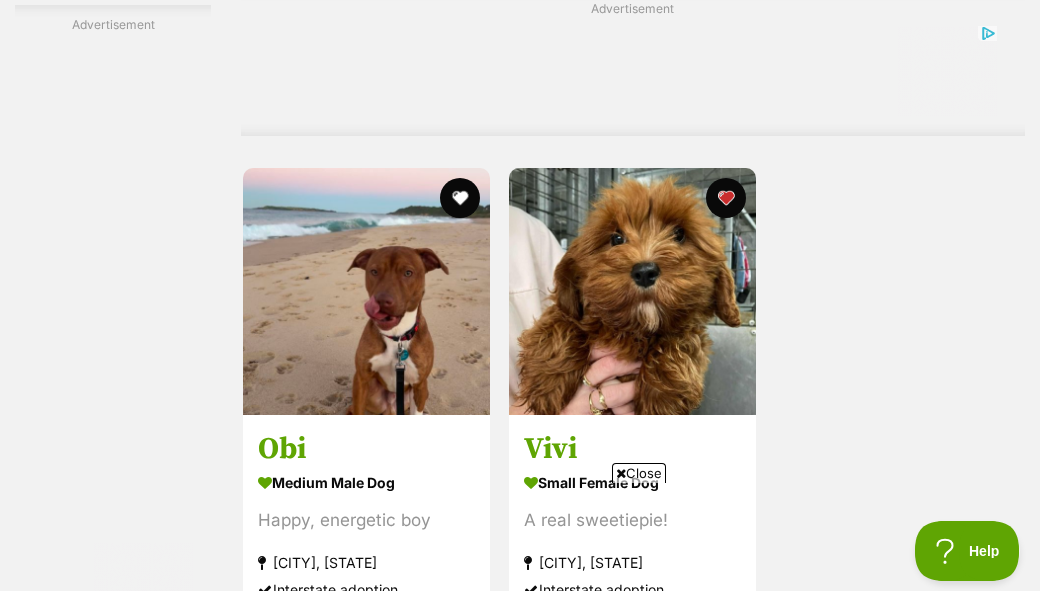 click on "[NAME], [STATE]" at bounding box center (633, -1292) 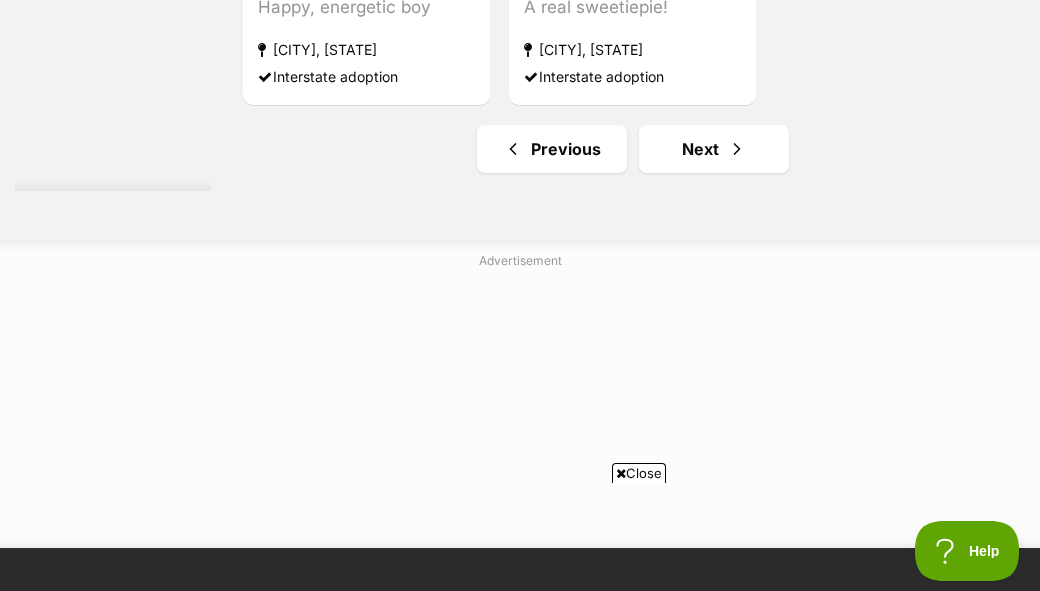 scroll, scrollTop: 4413, scrollLeft: 0, axis: vertical 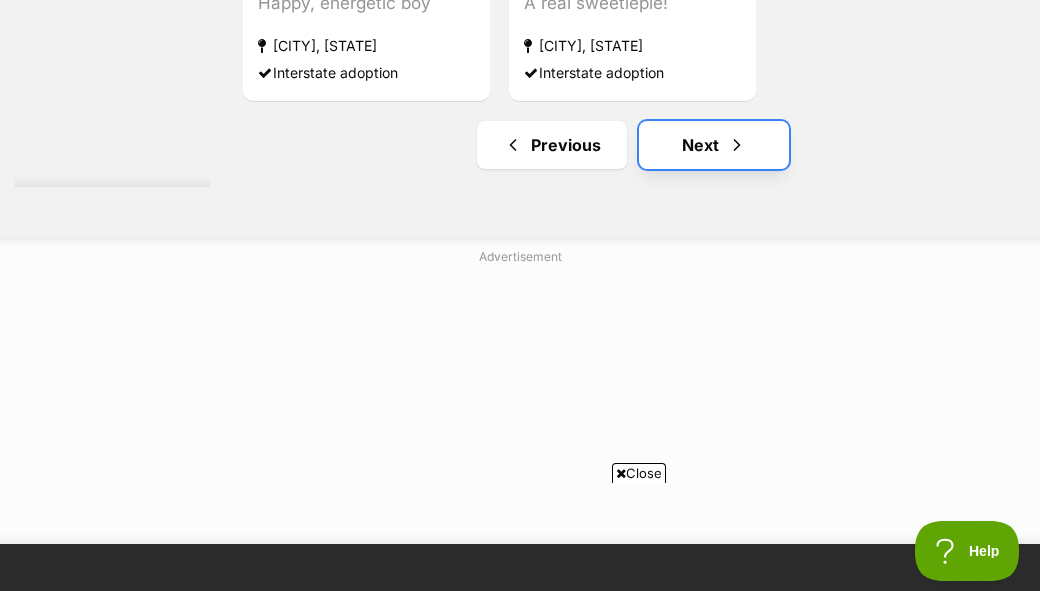 click on "Next" at bounding box center [714, 145] 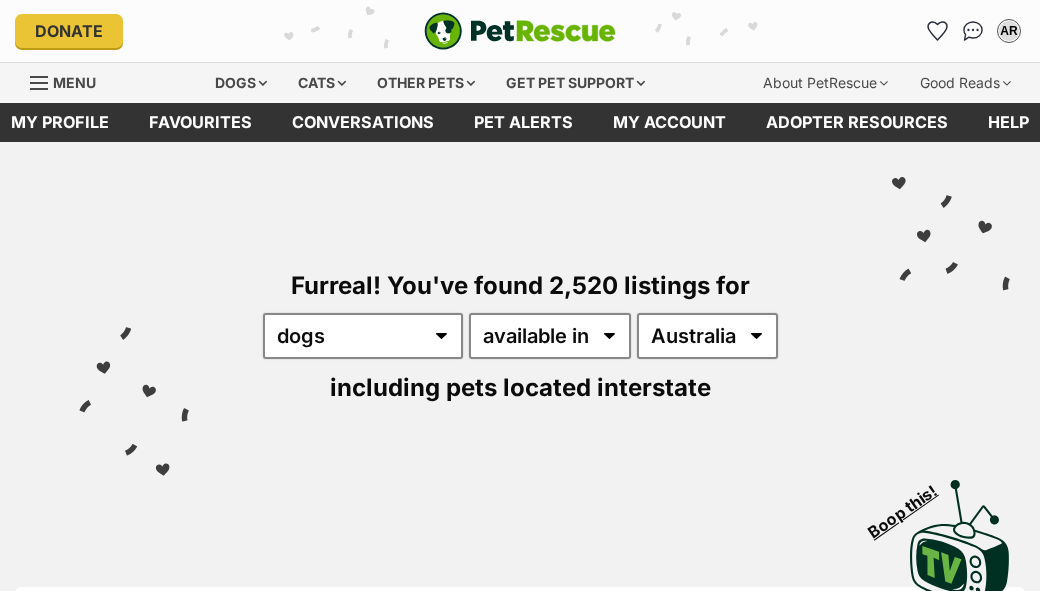 scroll, scrollTop: 0, scrollLeft: 0, axis: both 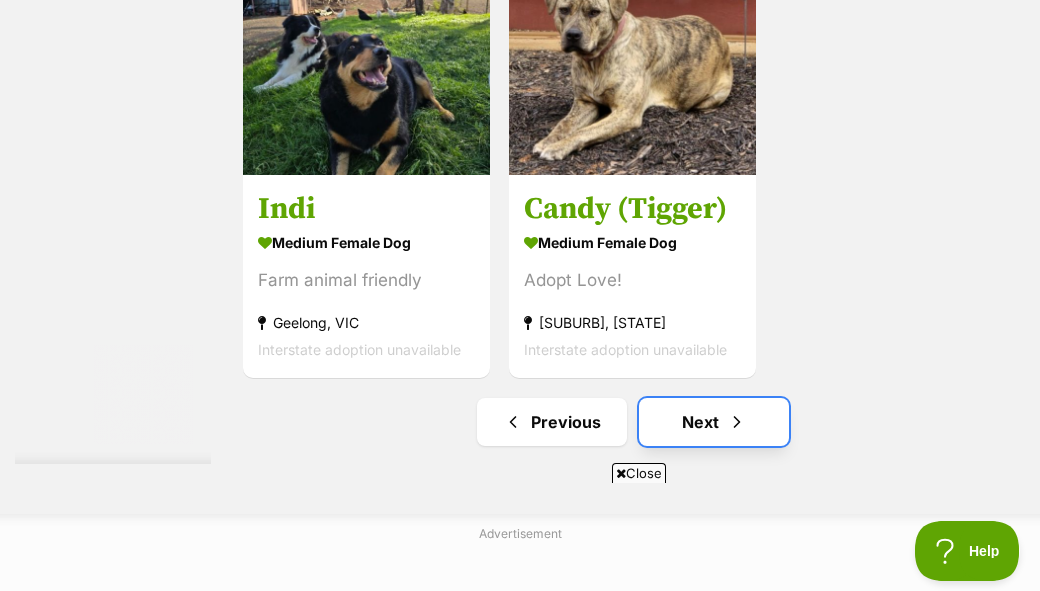 click at bounding box center [737, 422] 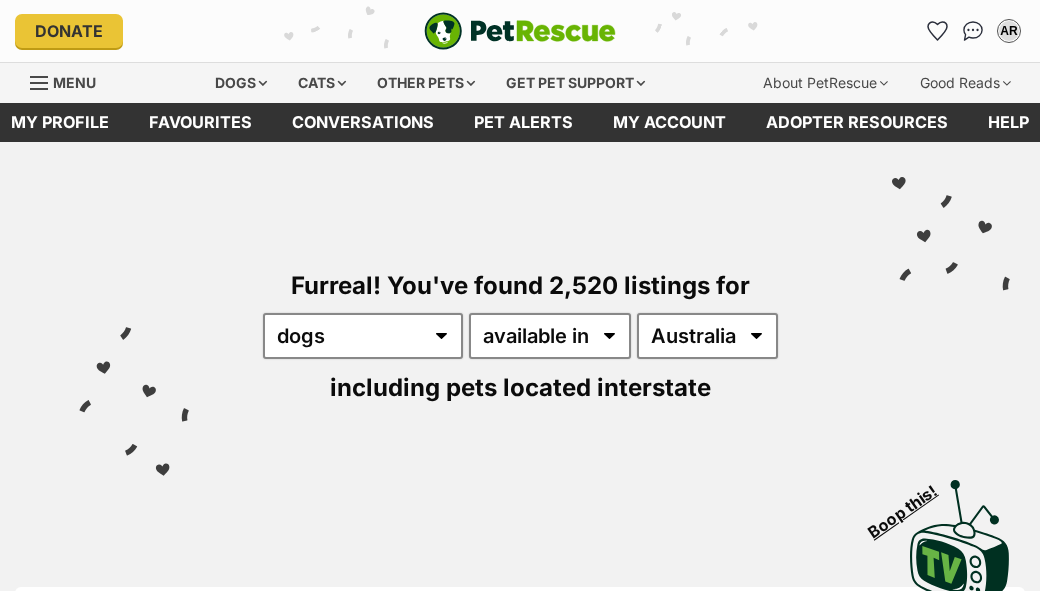 scroll, scrollTop: 0, scrollLeft: 0, axis: both 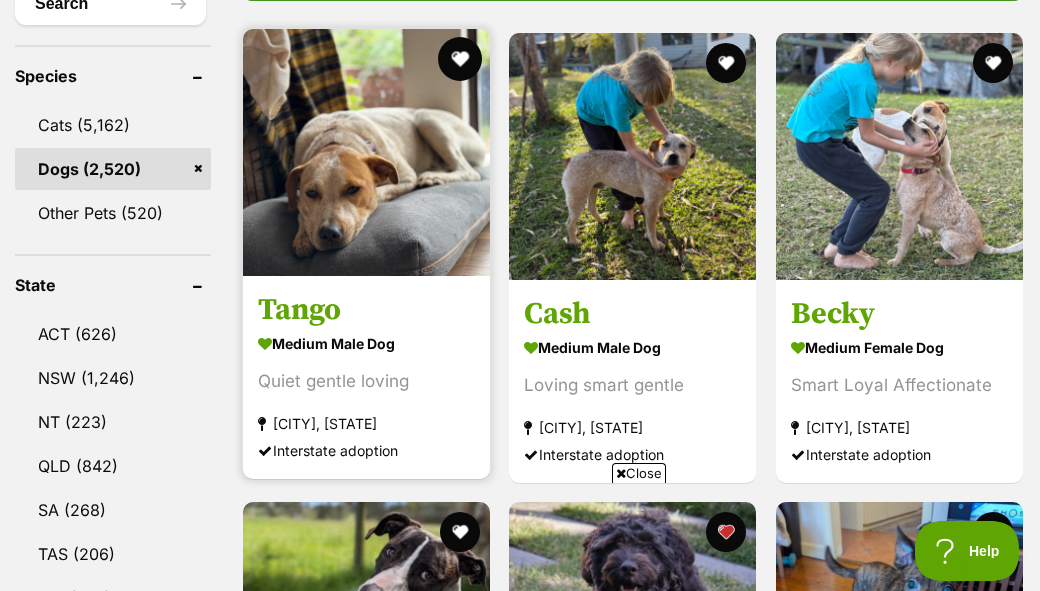 click at bounding box center [460, 59] 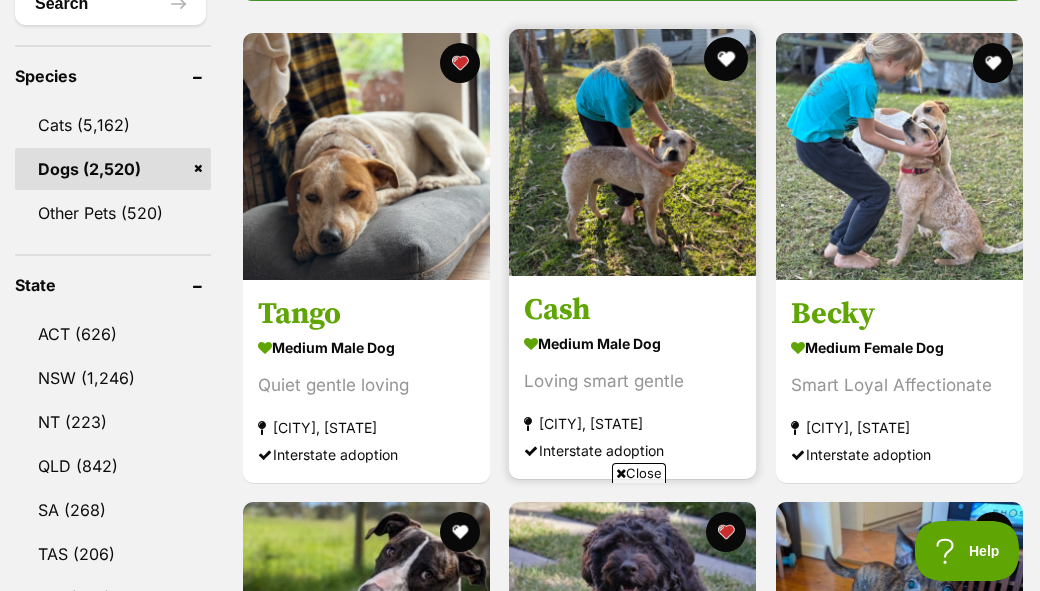 click at bounding box center [727, 59] 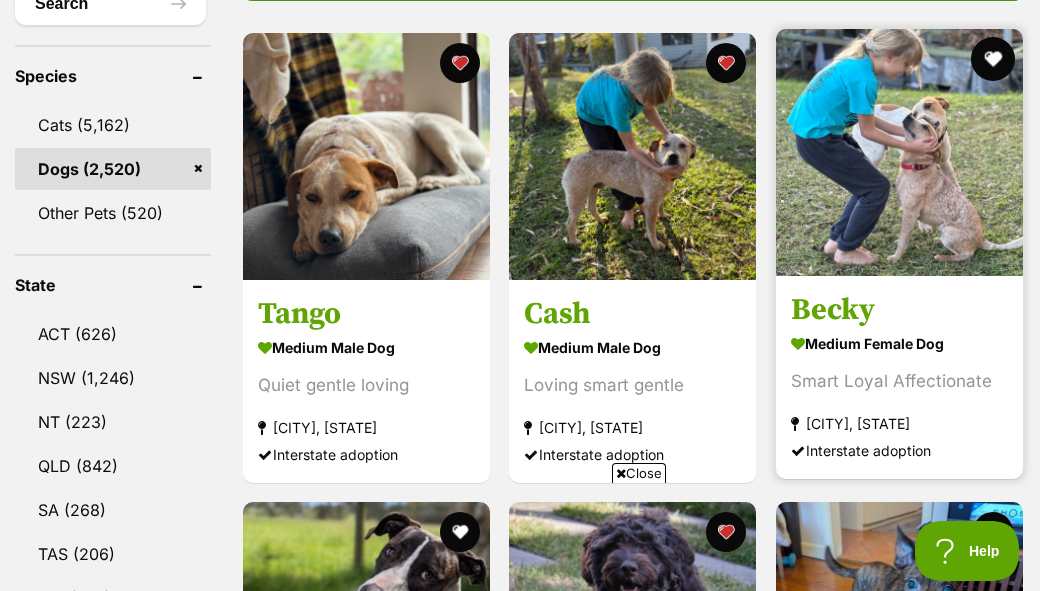 click at bounding box center [993, 59] 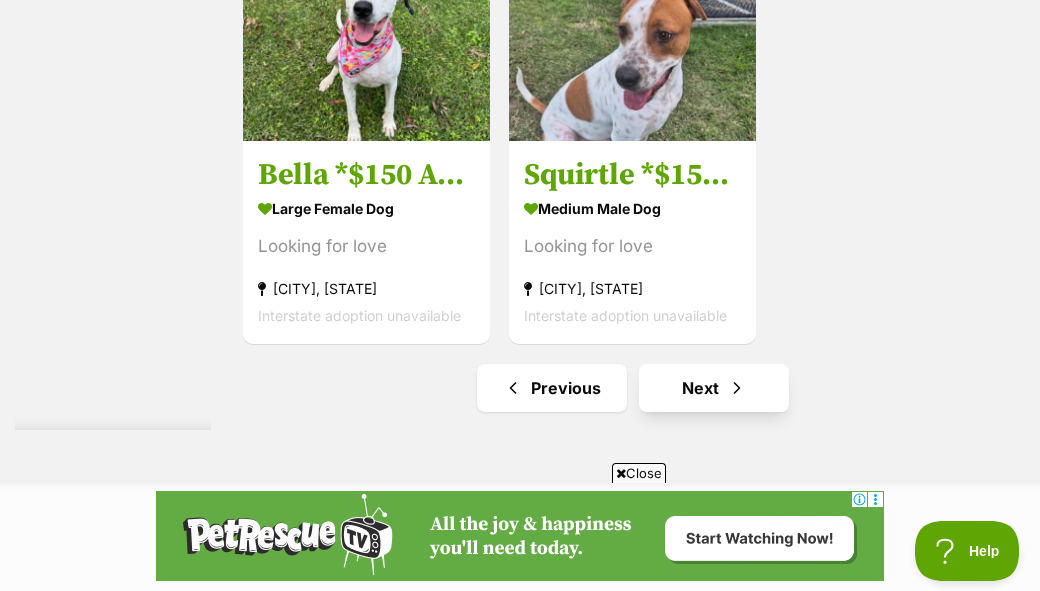 scroll, scrollTop: 4407, scrollLeft: 0, axis: vertical 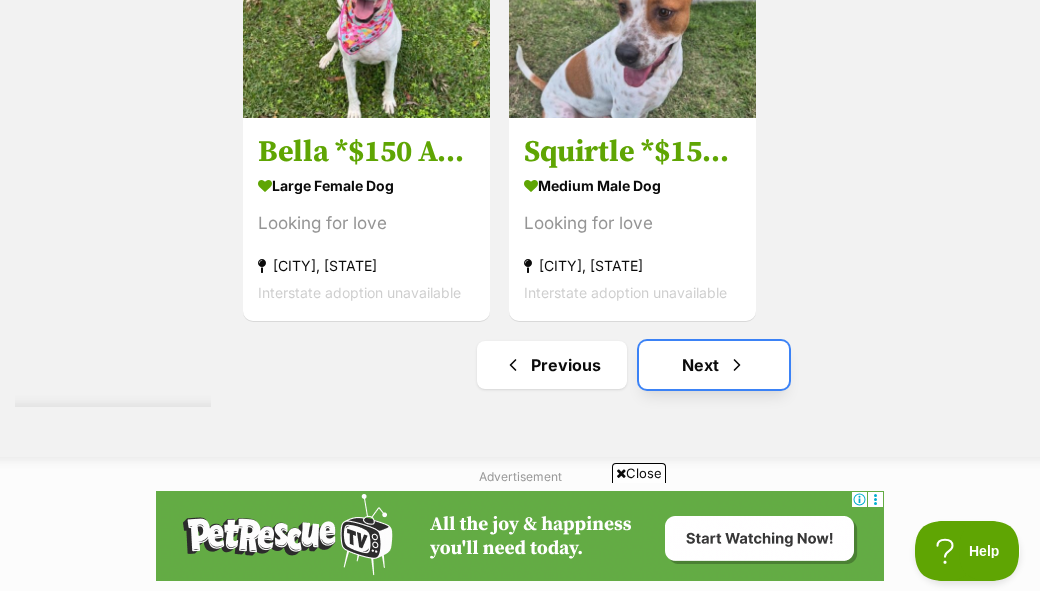 click on "Next" at bounding box center (714, 365) 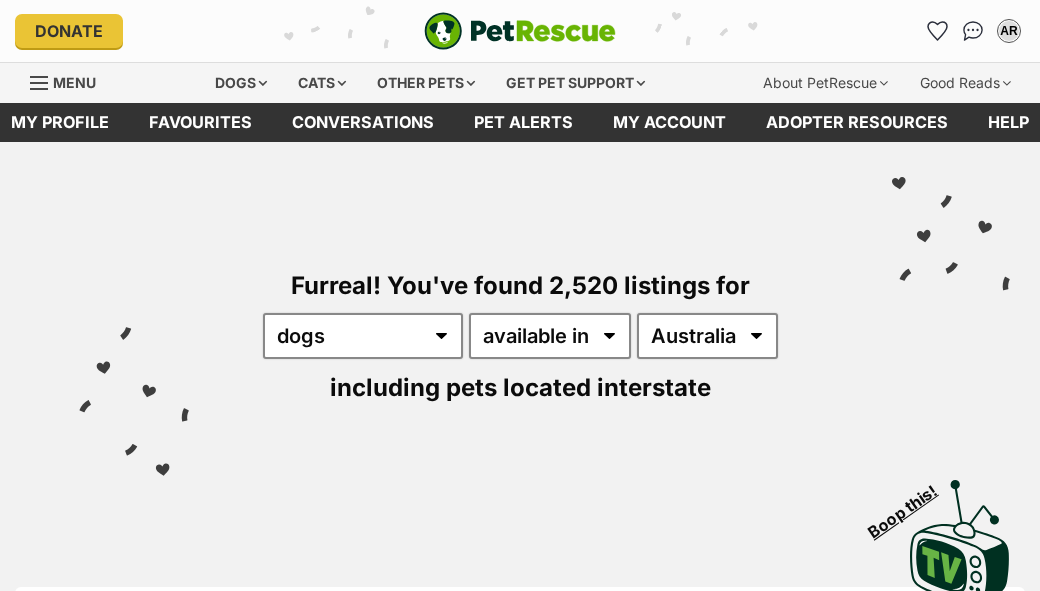 scroll, scrollTop: 0, scrollLeft: 0, axis: both 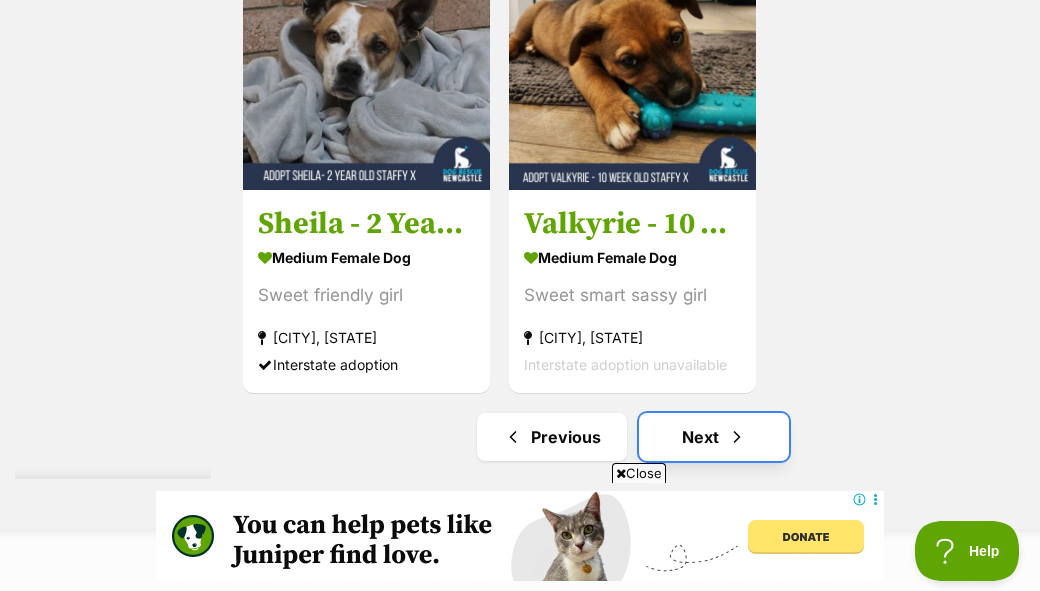 click at bounding box center (737, 437) 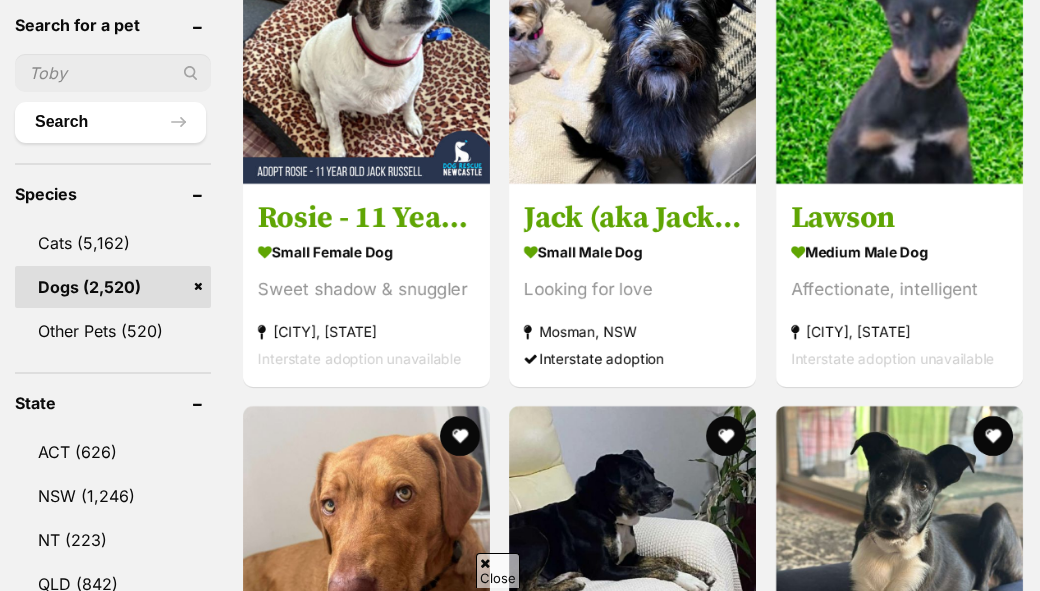 scroll, scrollTop: 0, scrollLeft: 0, axis: both 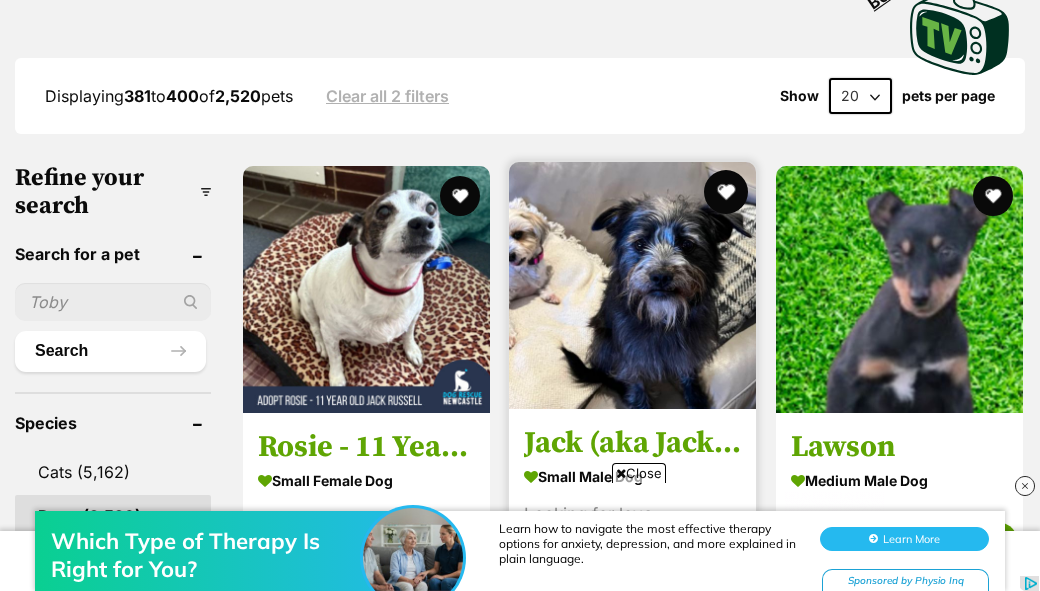 click at bounding box center [727, 192] 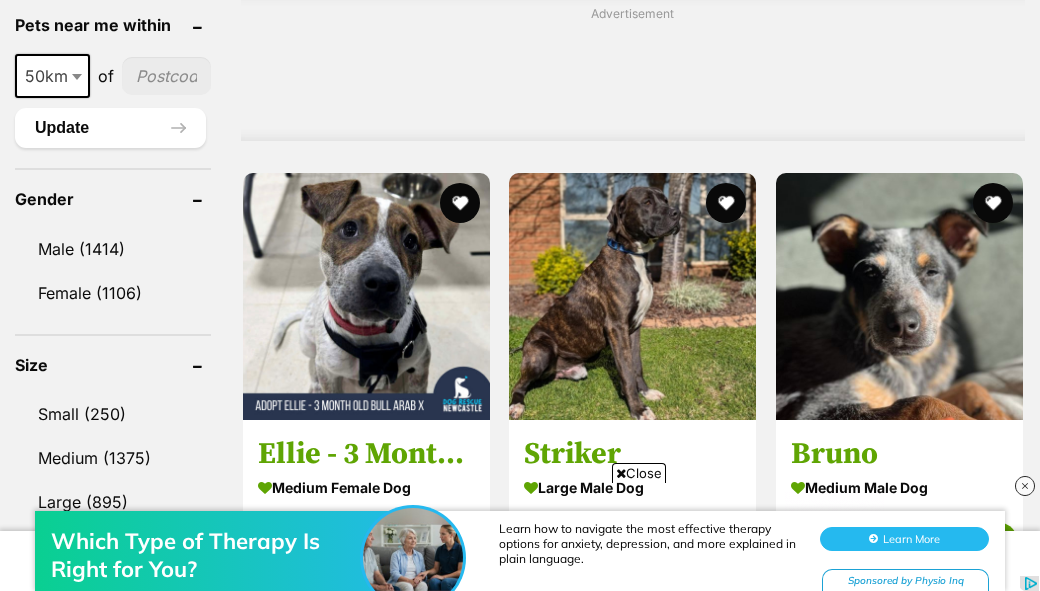 scroll, scrollTop: 1755, scrollLeft: 0, axis: vertical 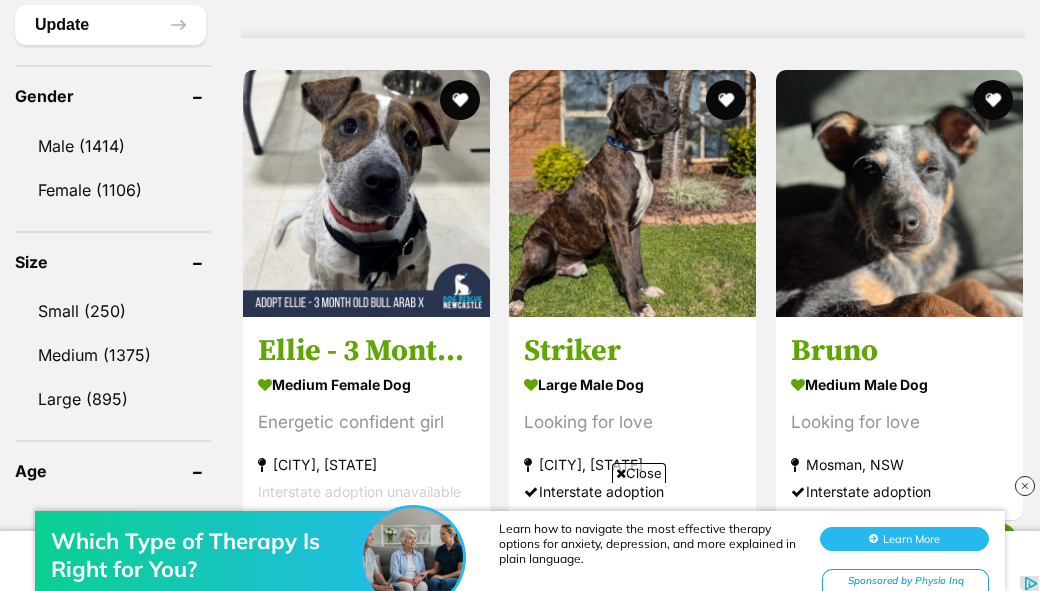 click on "Rosie - 11 Year Old Jack Russell
small female Dog
Sweet shadow & snuggler
Newcastle, NSW
Interstate adoption unavailable
Jack (aka Jack Sparrow)
small male Dog
Looking for love
Mosman, NSW
Interstate adoption
Lawson
medium male Dog
Affectionate, intelligent
Mudgee, NSW
Interstate adoption unavailable
Woody - 8 Month Old Mixed Breed
medium male Dog
Playful & energetic boy
Mayfield, NSW
Interstate adoption
Big Bear
large male Dog
Looking for love
Raymond Terrace, NSW
Interstate adoption unavailable
Sid
large male Dog
Looking for love
Kyabram, VIC
Interstate adoption
Advertisement
Ellie - 3 Month Old Bull Arab X
medium female Dog" at bounding box center [633, 849] 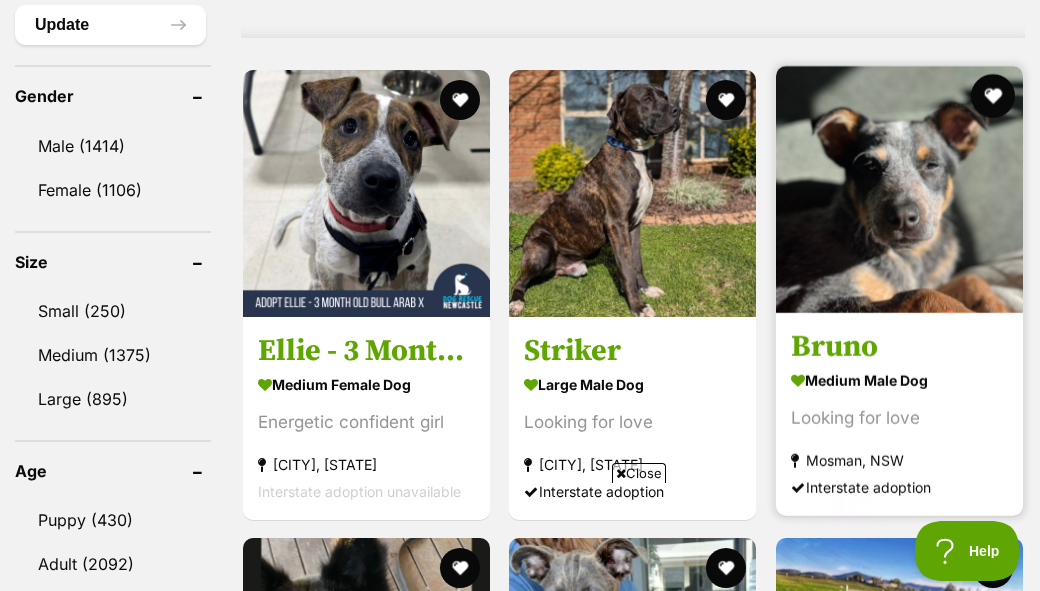scroll, scrollTop: 0, scrollLeft: 0, axis: both 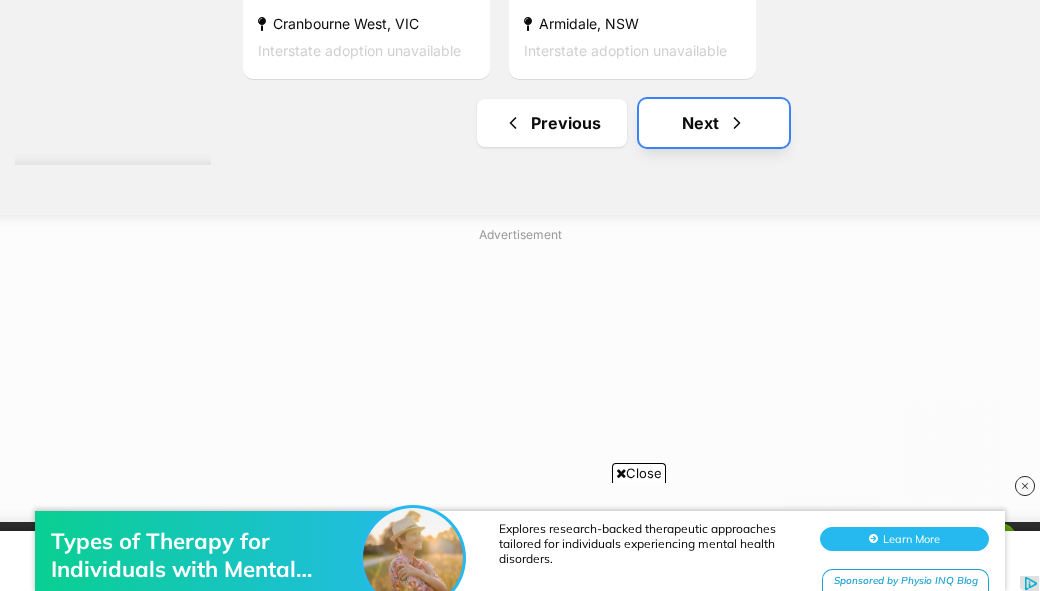 click on "Next" at bounding box center [714, 123] 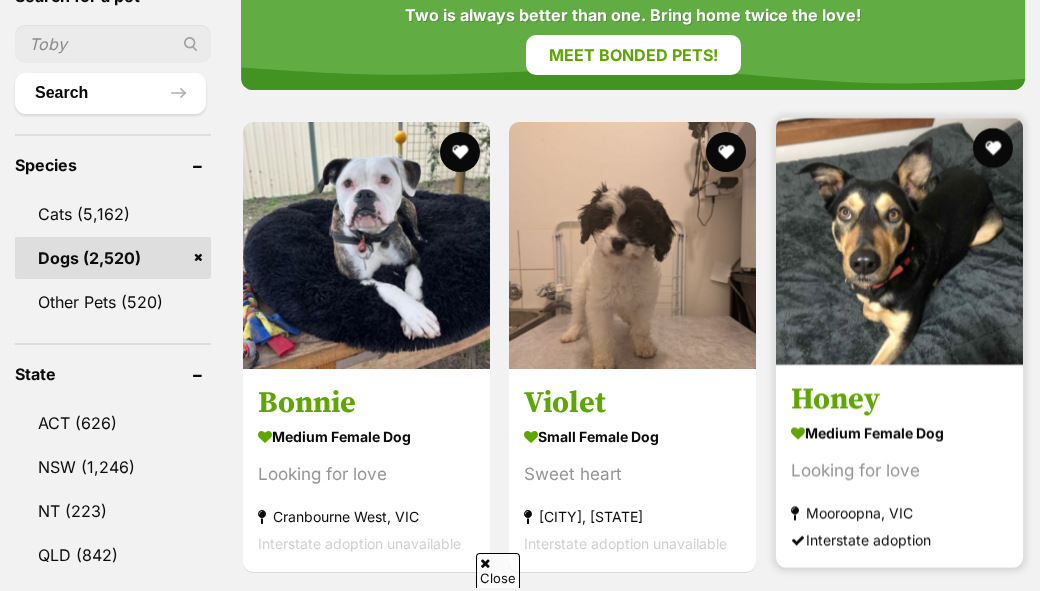 scroll, scrollTop: 917, scrollLeft: 0, axis: vertical 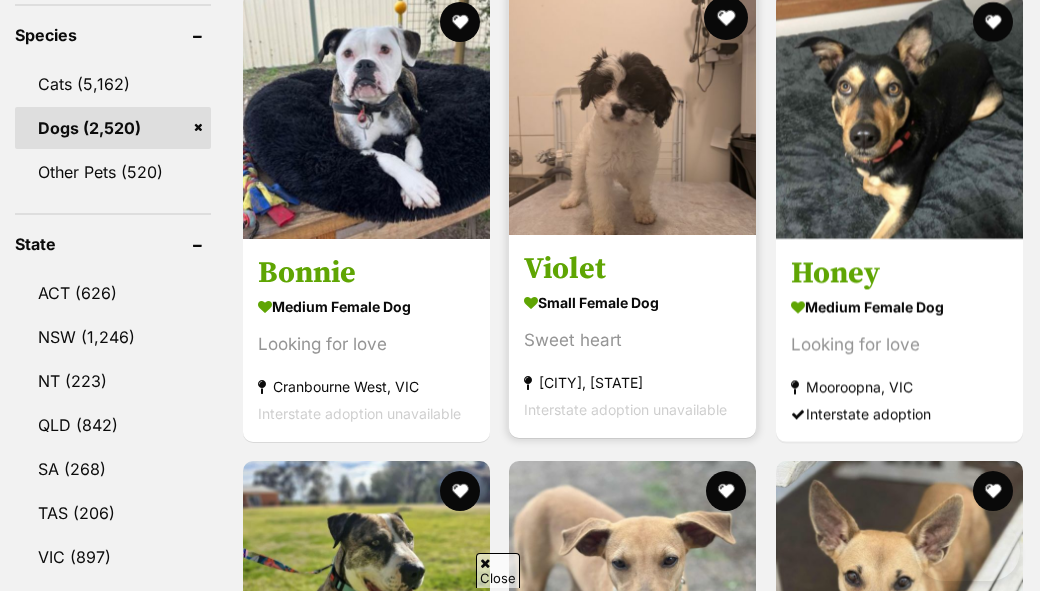 click at bounding box center [727, 18] 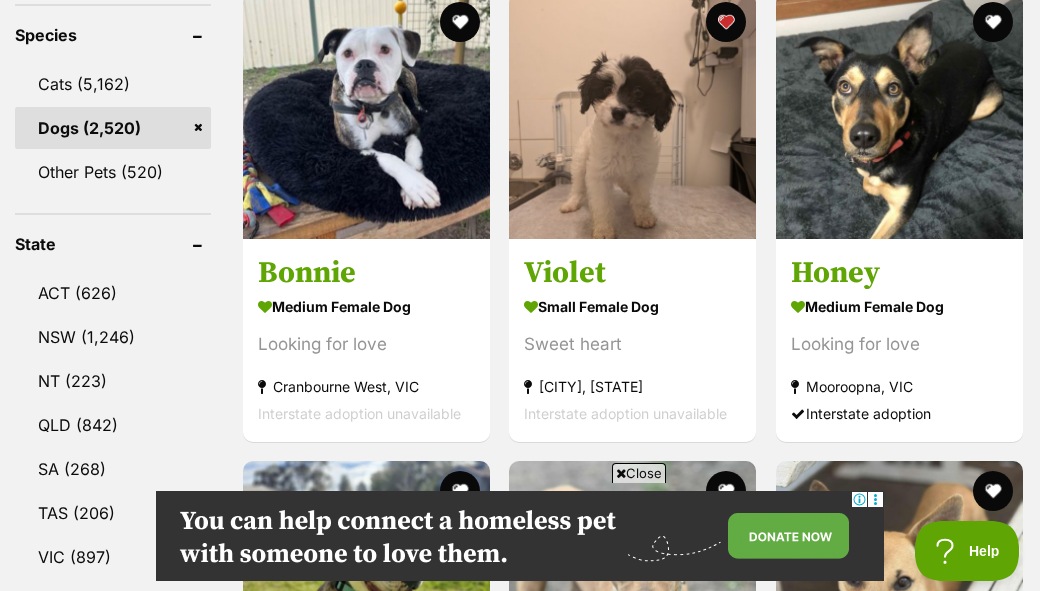 scroll, scrollTop: 0, scrollLeft: 0, axis: both 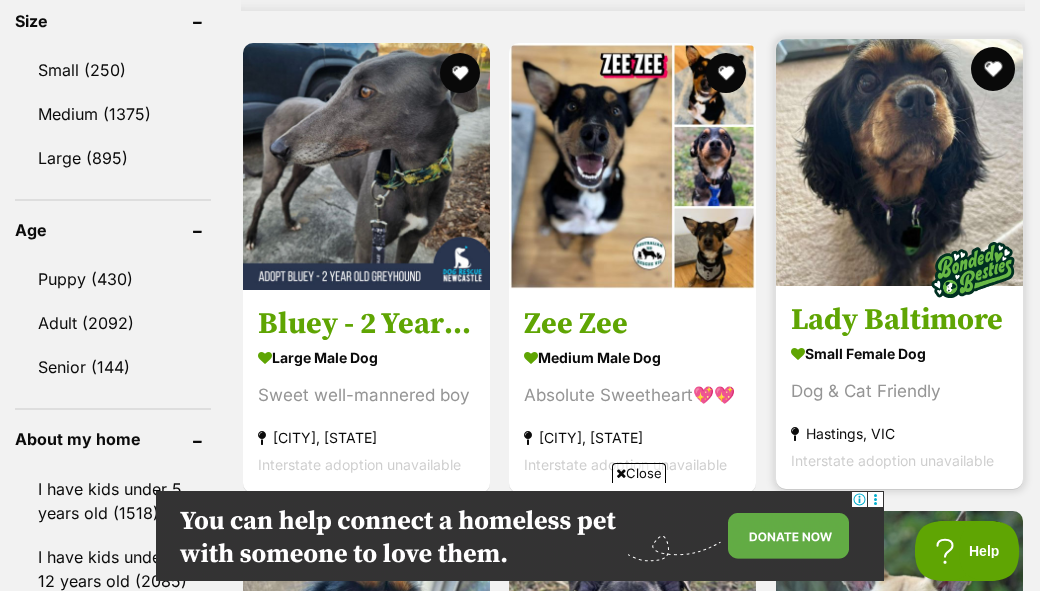 click at bounding box center (993, 69) 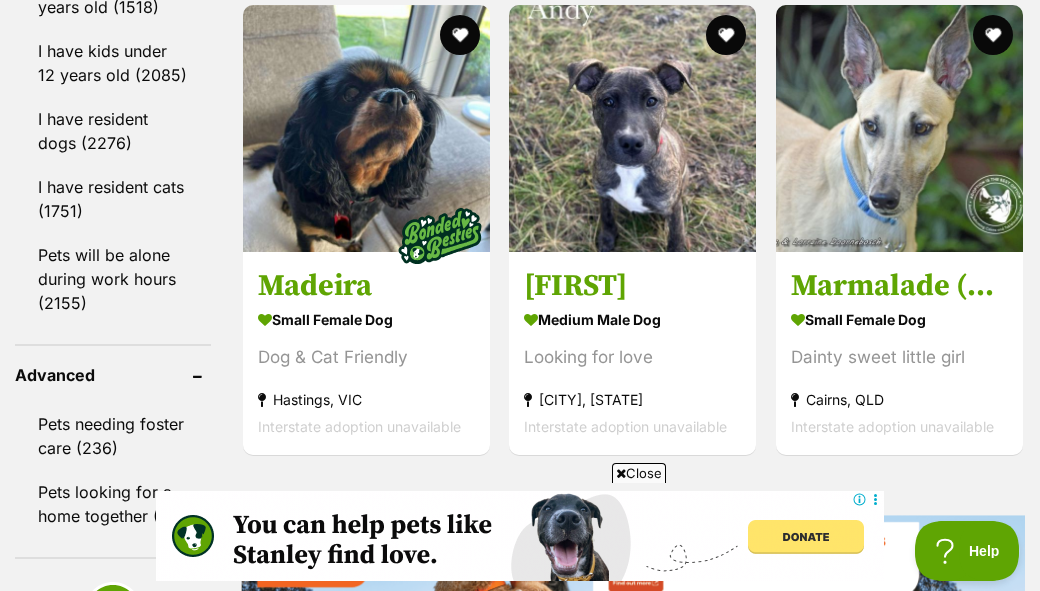 scroll, scrollTop: 2524, scrollLeft: 0, axis: vertical 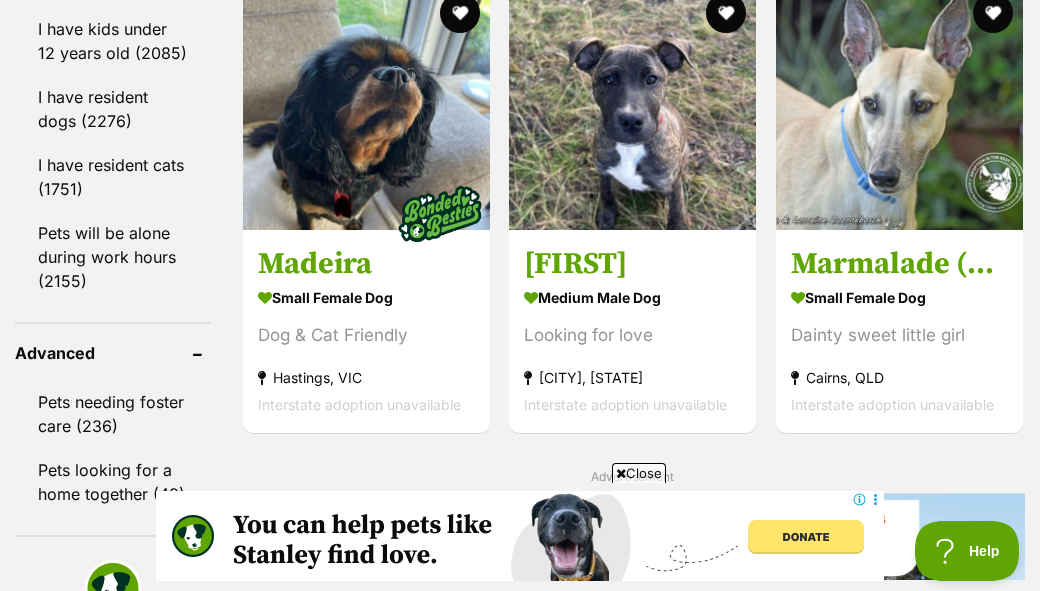 click at bounding box center [899, 106] 